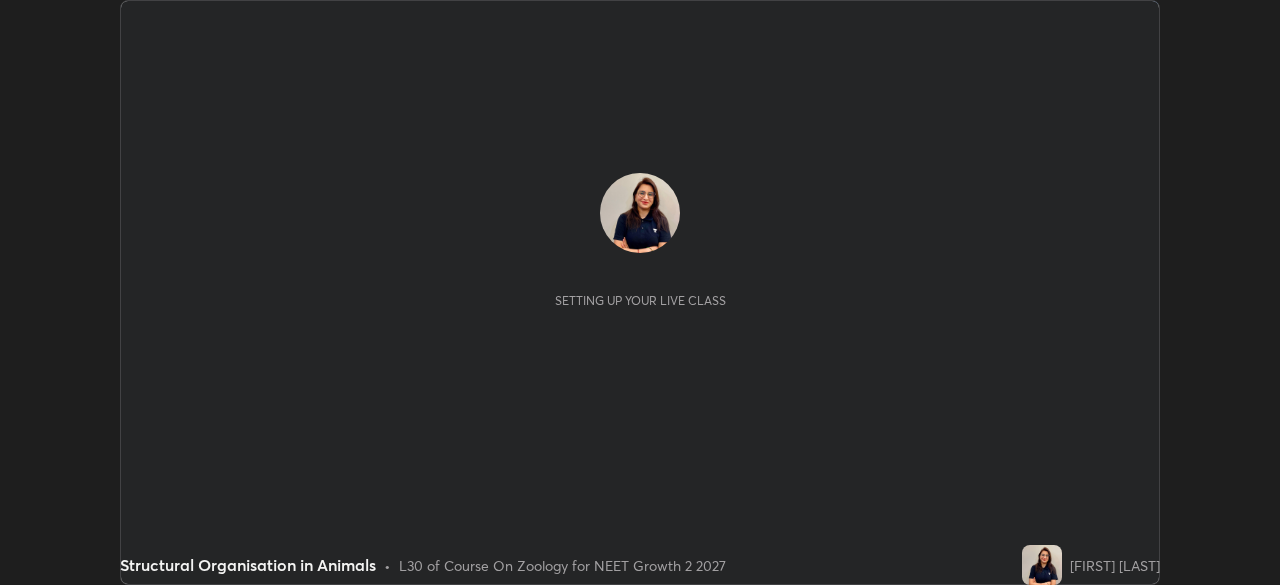 scroll, scrollTop: 0, scrollLeft: 0, axis: both 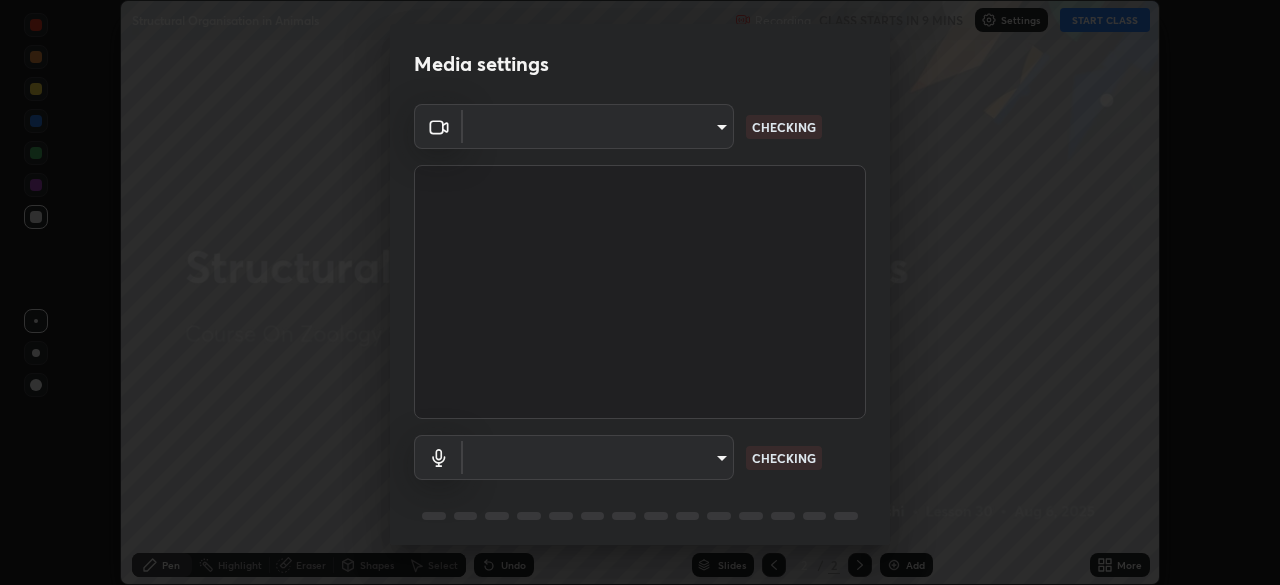 type on "cd084d4b2bd95fff23e650a89a2fcd5691049521d6a0d9ca8e106c74174f2333" 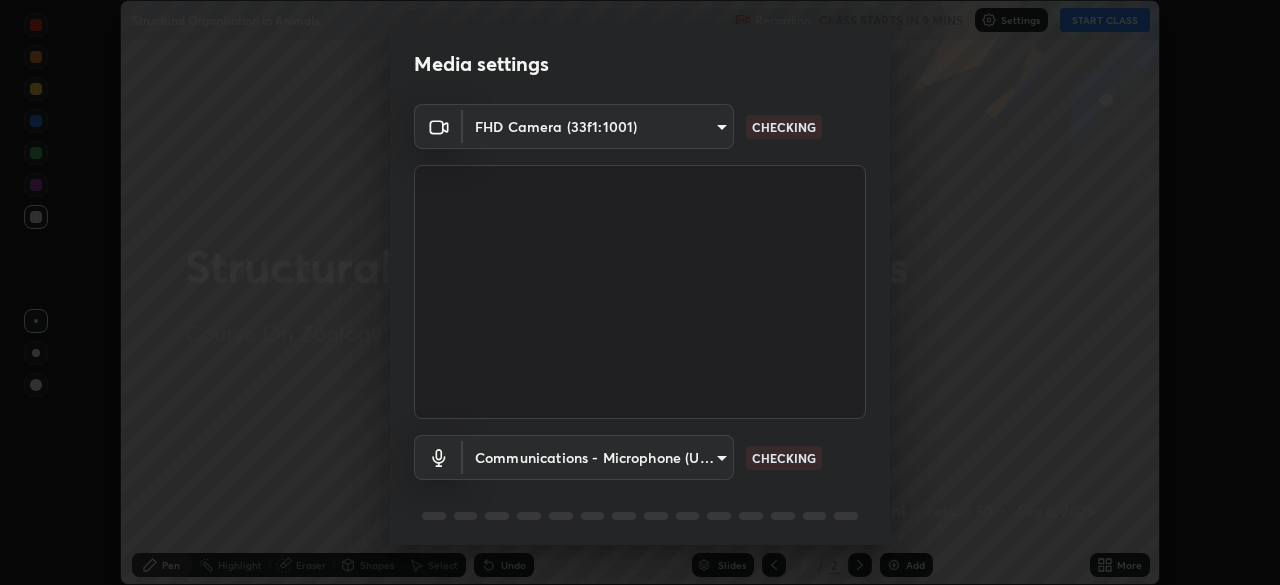 scroll, scrollTop: 71, scrollLeft: 0, axis: vertical 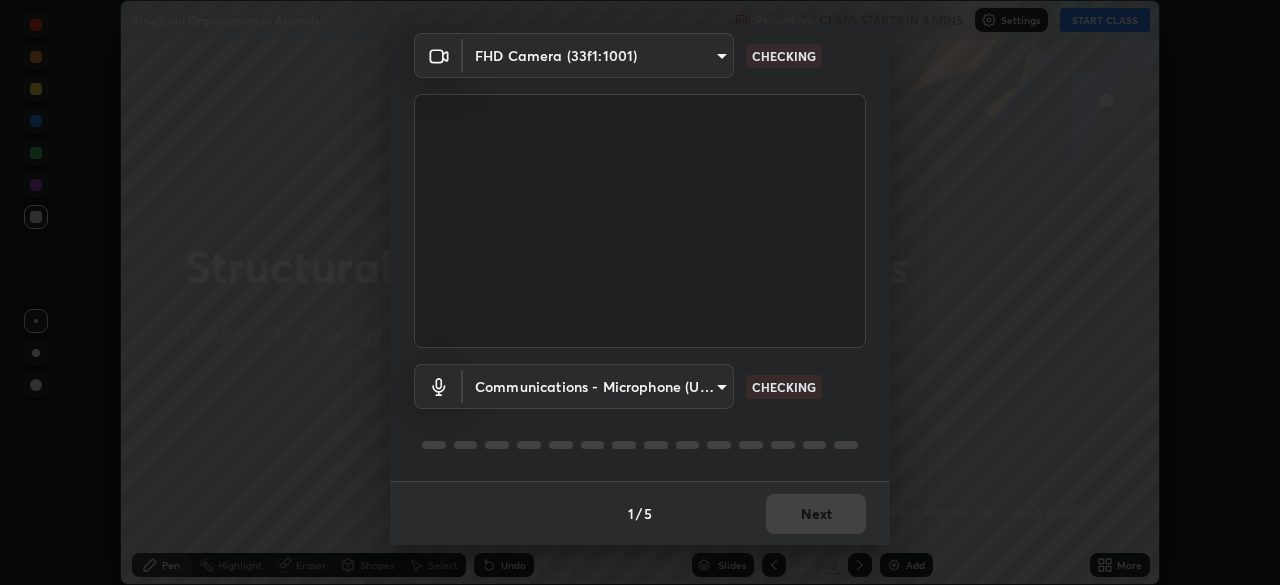 click on "Erase all Structural Organisation in Animals Recording CLASS STARTS IN 9 MINS Settings START CLASS Setting up your live class Structural Organisation in Animals • L30 of Course On Zoology for NEET Growth 2 2027 [FIRST] [LAST] Pen Highlight Eraser Shapes Select Undo Slides 2 / 2 Add More No doubts shared Encourage your learners to ask a doubt for better clarity Report an issue Reason for reporting Buffering Chat not working Audio - Video sync issue Educator video quality low ​ Attach an image Report Media settings FHD Camera (33f1:1001) cd084d4b2bd95fff23e650a89a2fcd5691049521d6a0d9ca8e106c74174f2333 CHECKING Communications - Microphone (USB PnP Sound Device) communications CHECKING 1 / 5 Next" at bounding box center [640, 292] 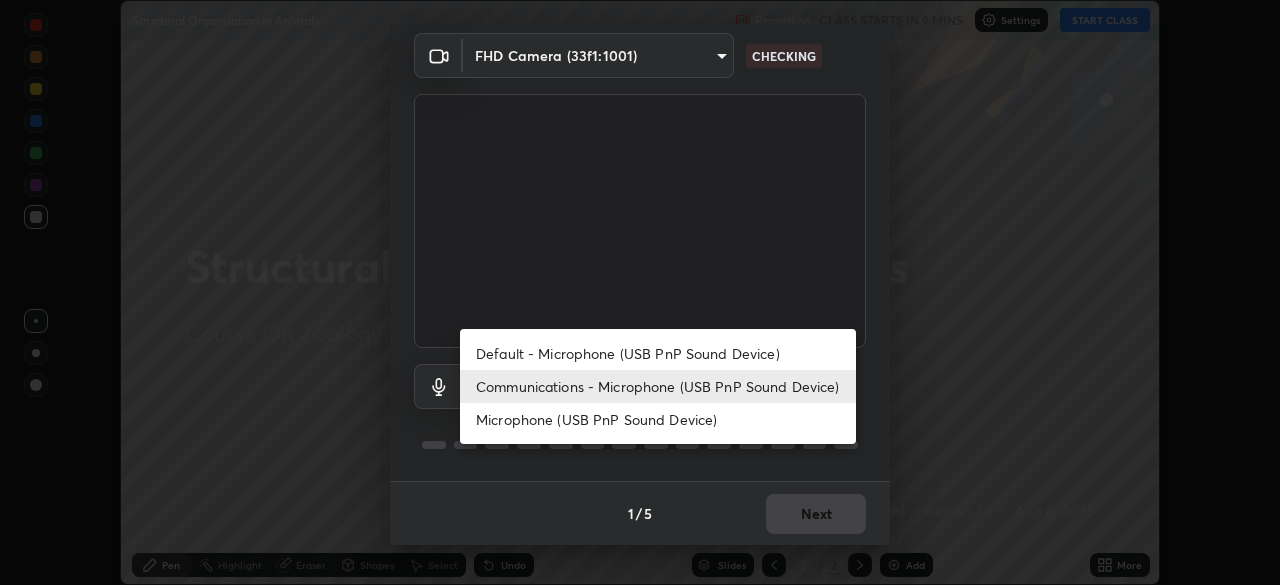 click on "Default - Microphone (USB PnP Sound Device)" at bounding box center (658, 353) 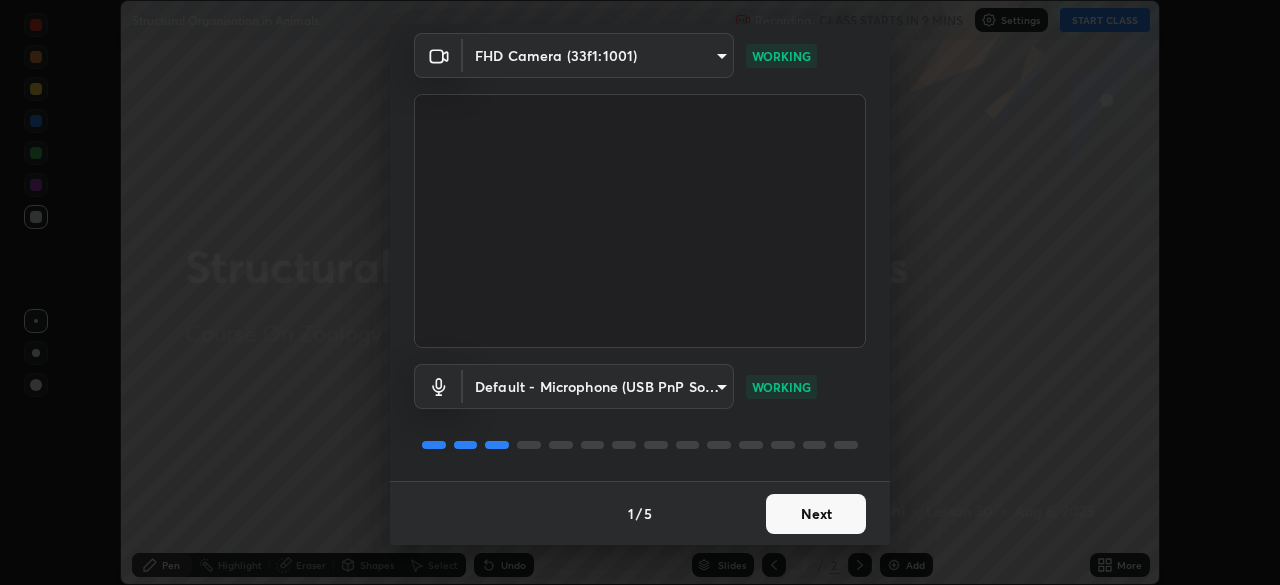 click on "Next" at bounding box center [816, 514] 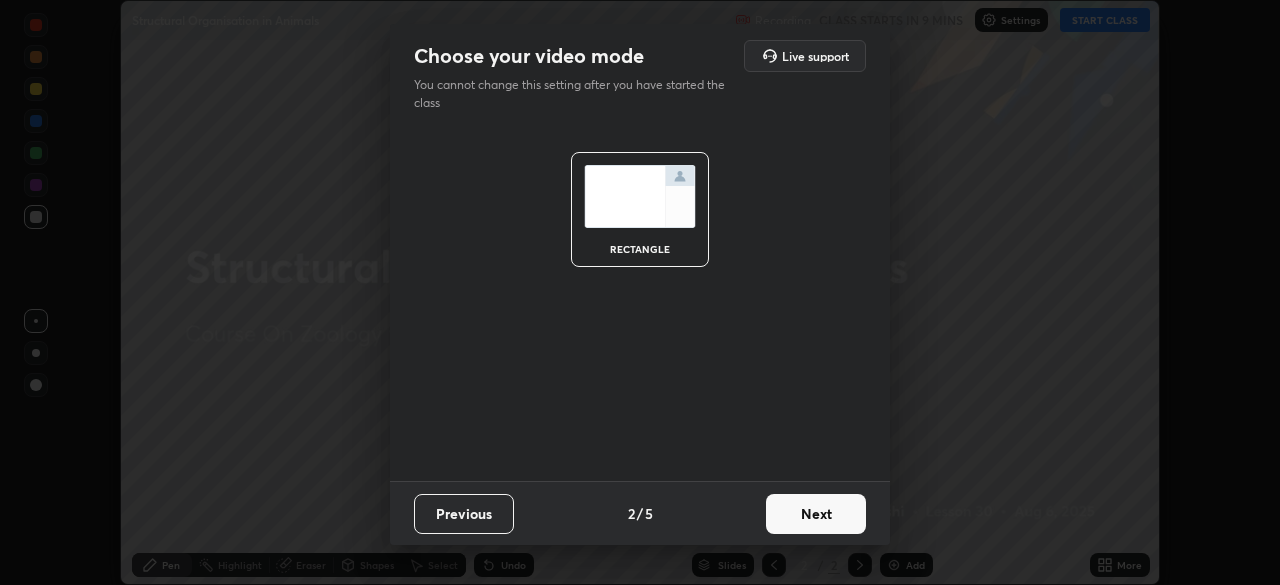 scroll, scrollTop: 0, scrollLeft: 0, axis: both 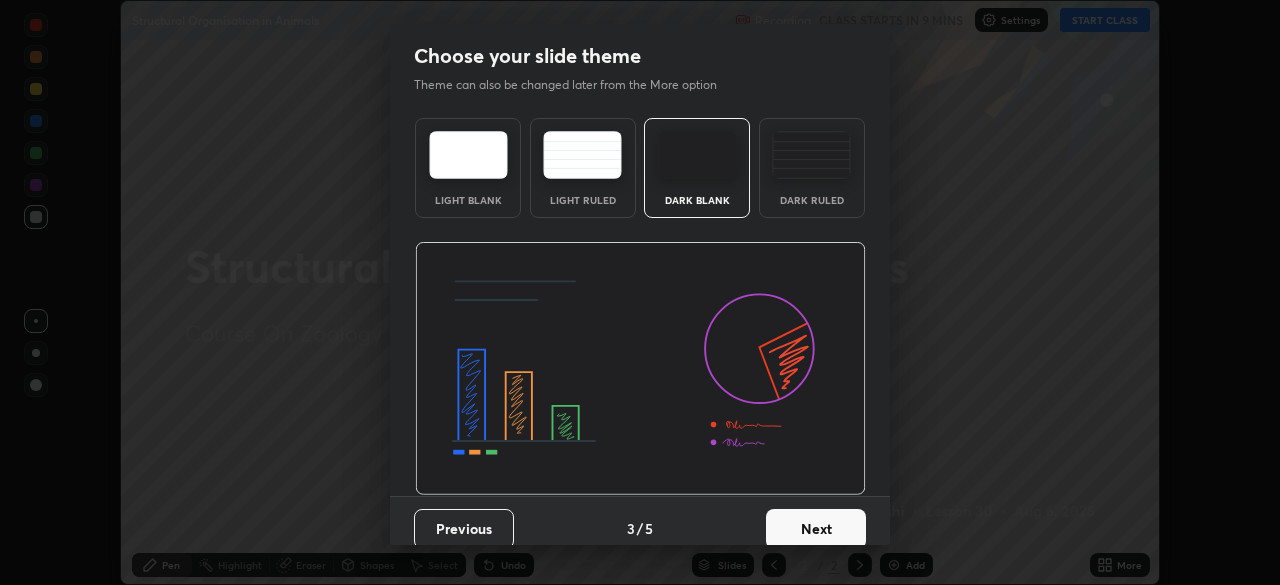 click on "Next" at bounding box center (816, 529) 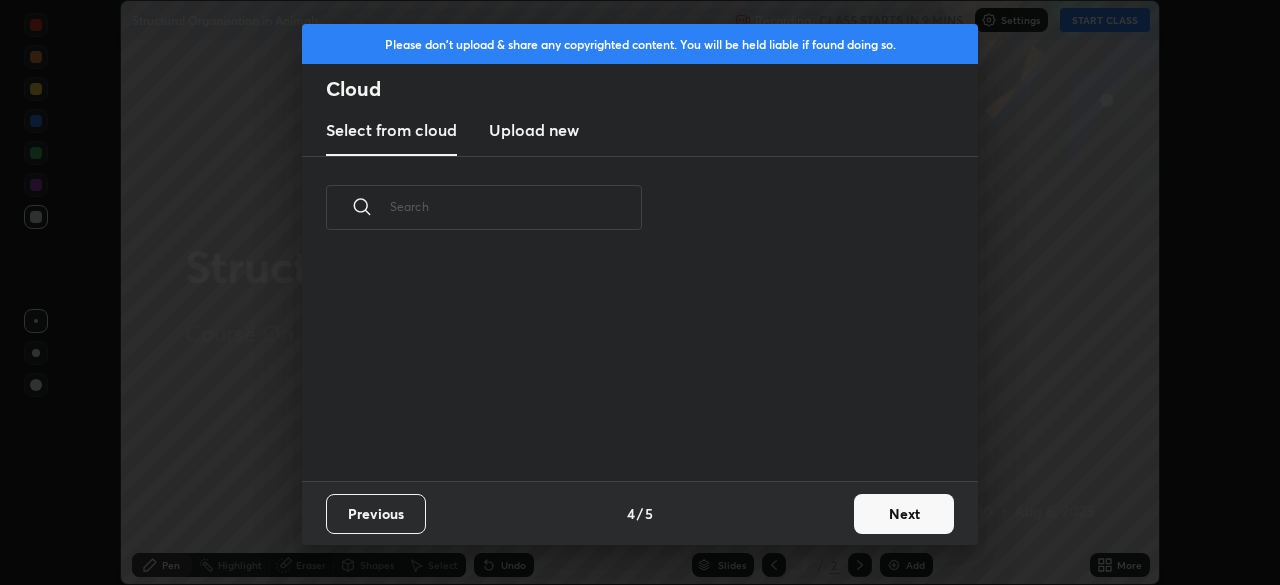 click on "Upload new" at bounding box center [534, 130] 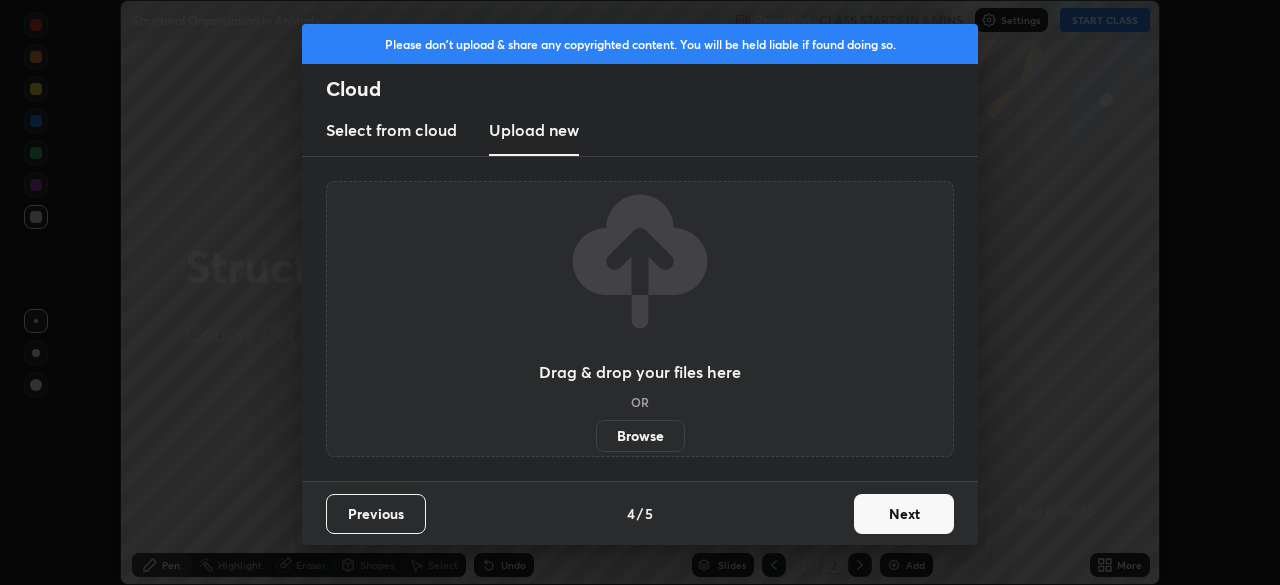 click on "Browse" at bounding box center [640, 436] 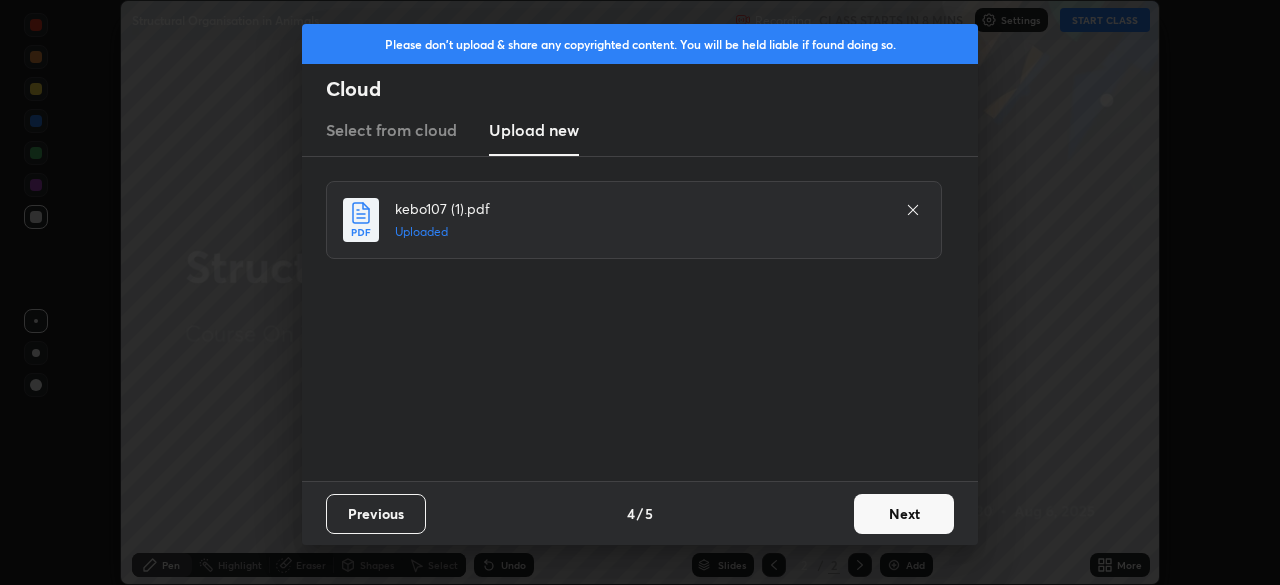 click on "Next" at bounding box center (904, 514) 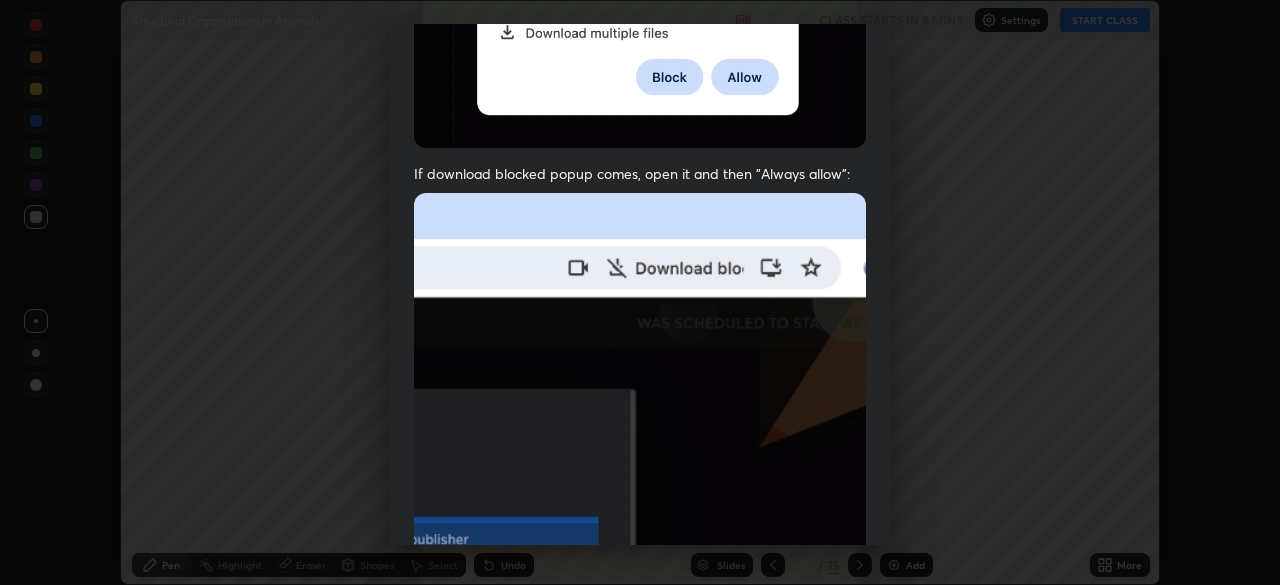 scroll, scrollTop: 479, scrollLeft: 0, axis: vertical 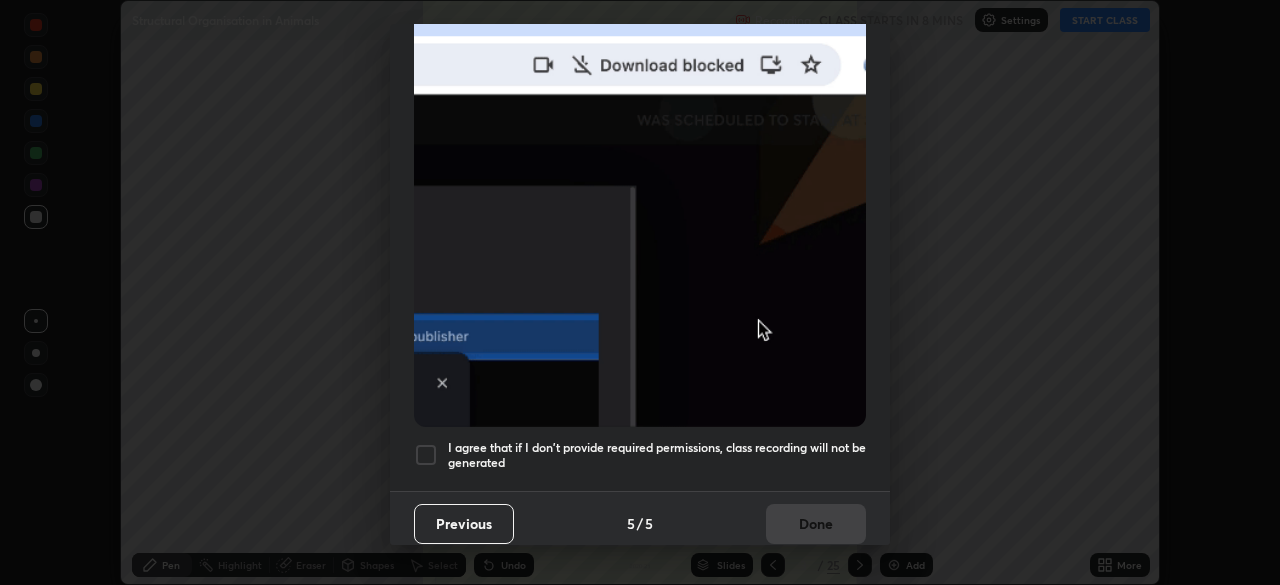 click on "I agree that if I don't provide required permissions, class recording will not be generated" at bounding box center (657, 455) 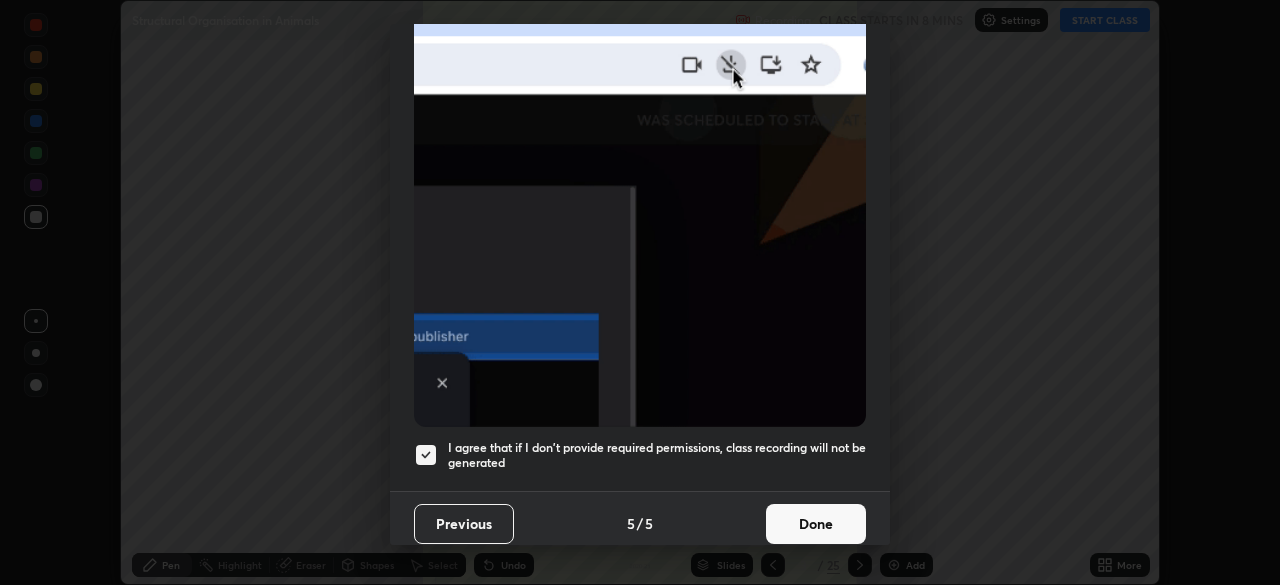 click on "Done" at bounding box center (816, 524) 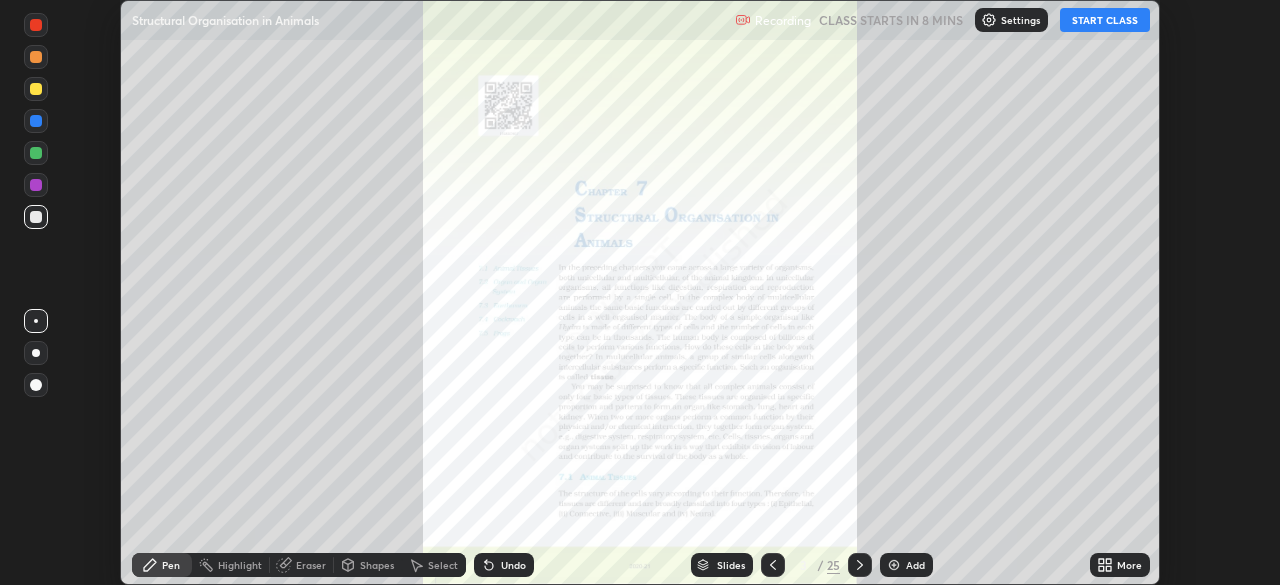 click on "More" at bounding box center (1120, 565) 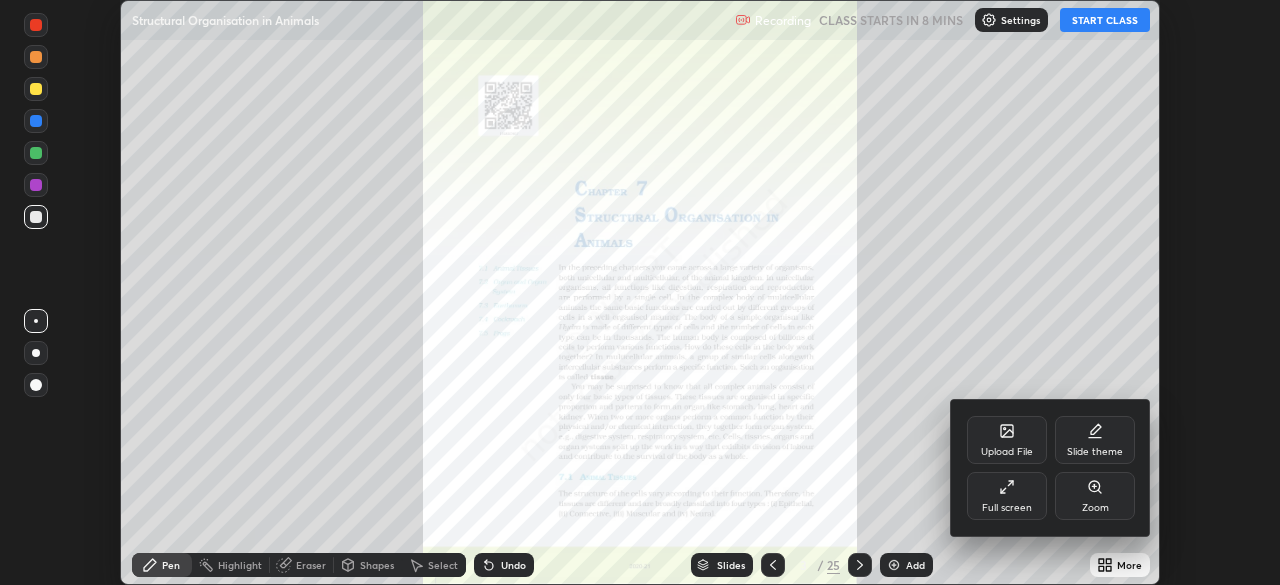 click on "Upload File" at bounding box center [1007, 452] 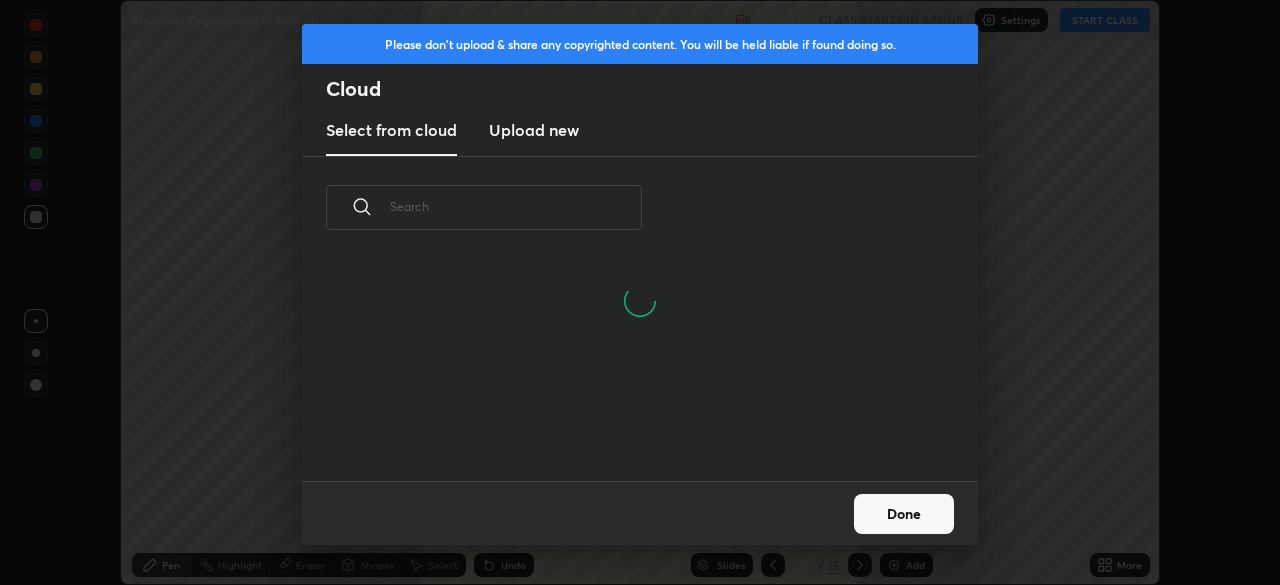 scroll, scrollTop: 7, scrollLeft: 11, axis: both 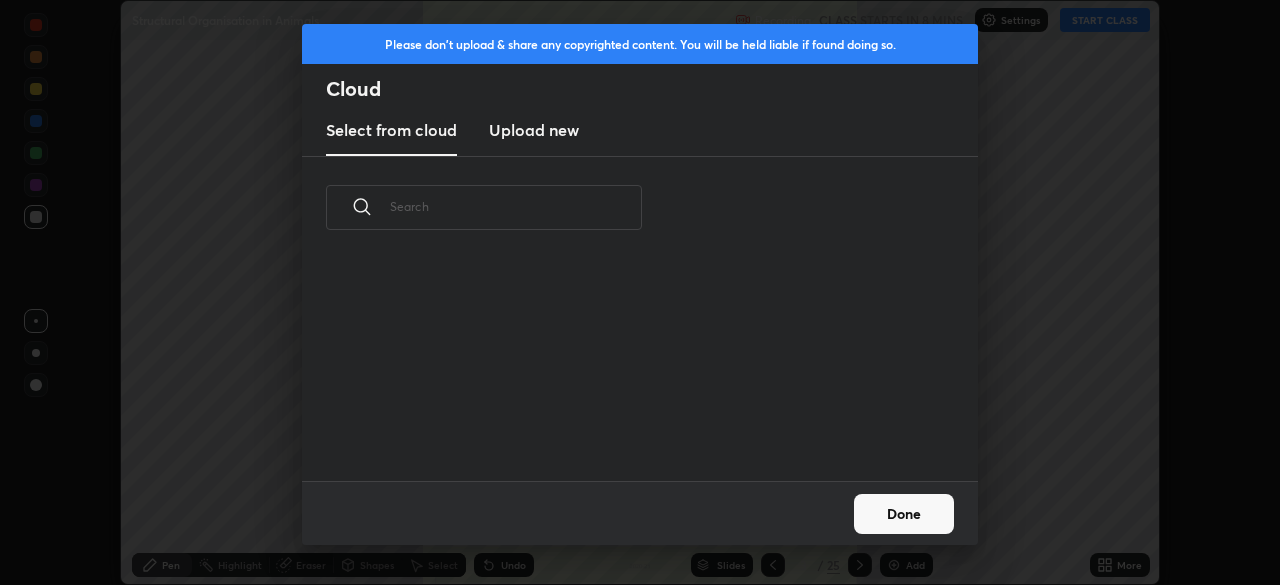 click on "Upload new" at bounding box center [534, 130] 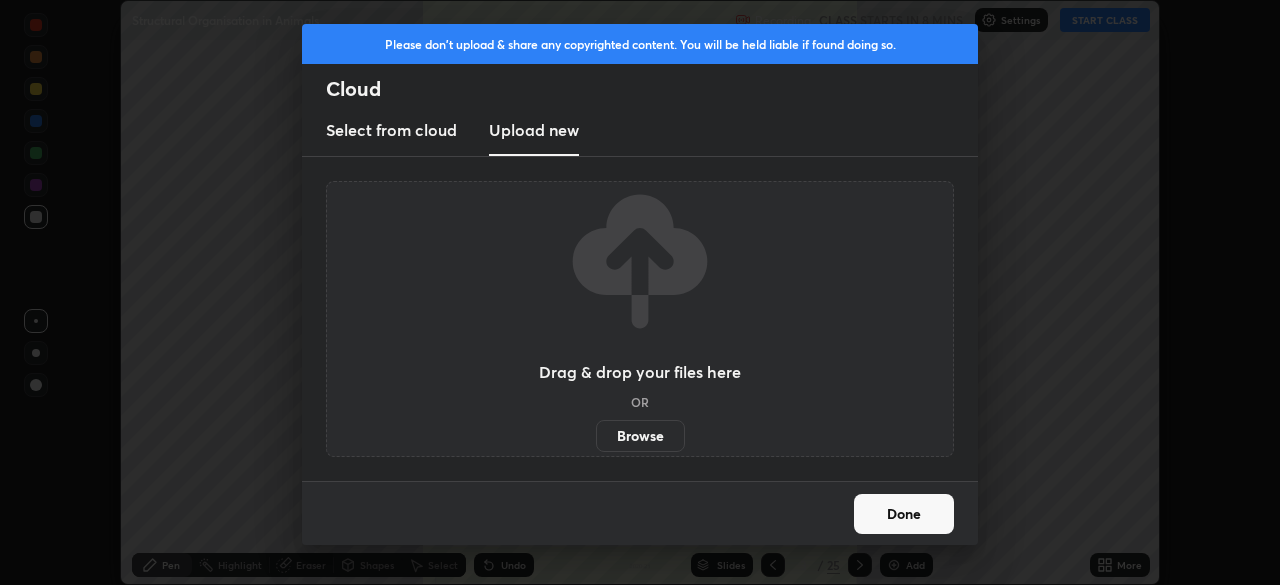click on "Browse" at bounding box center (640, 436) 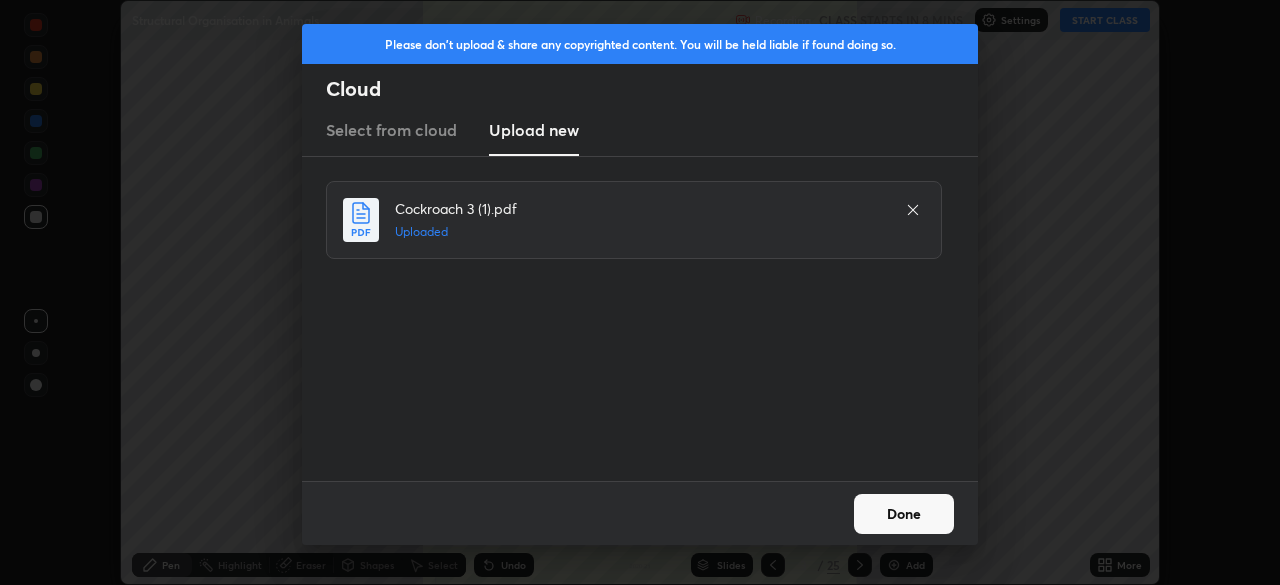 click on "Done" at bounding box center (904, 514) 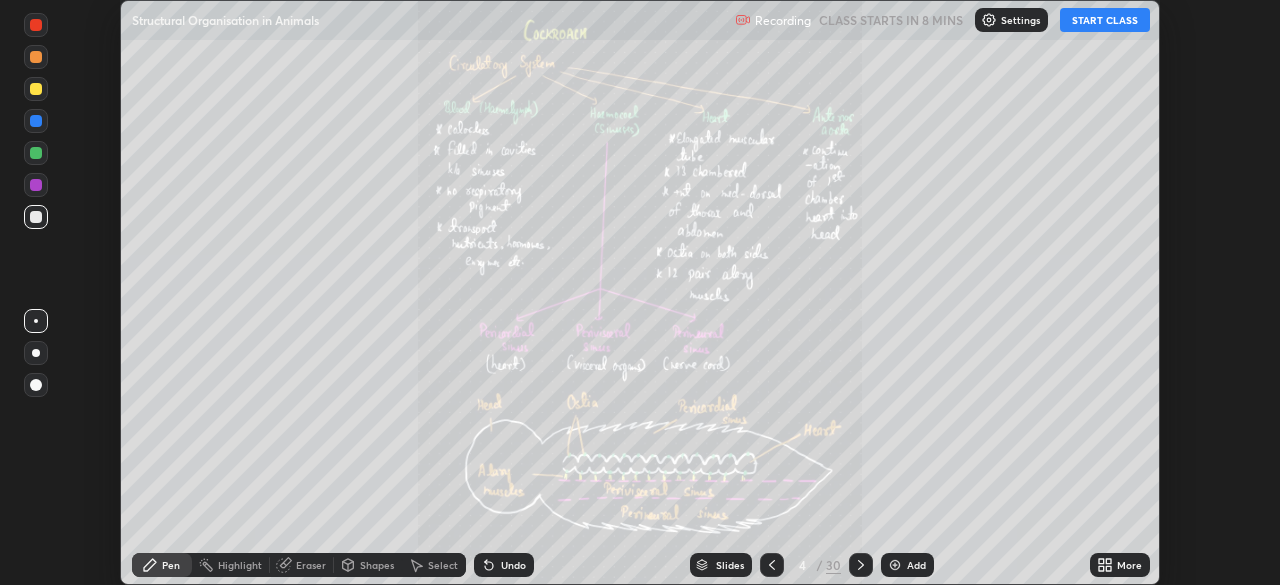 click on "More" at bounding box center (1120, 565) 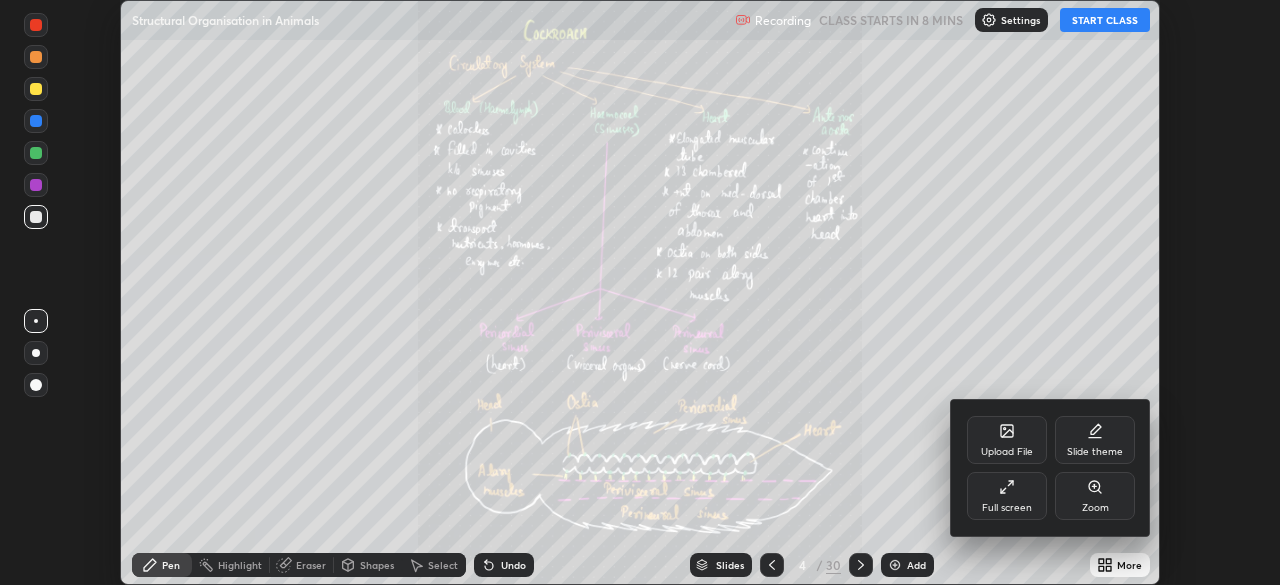 click on "Full screen" at bounding box center (1007, 496) 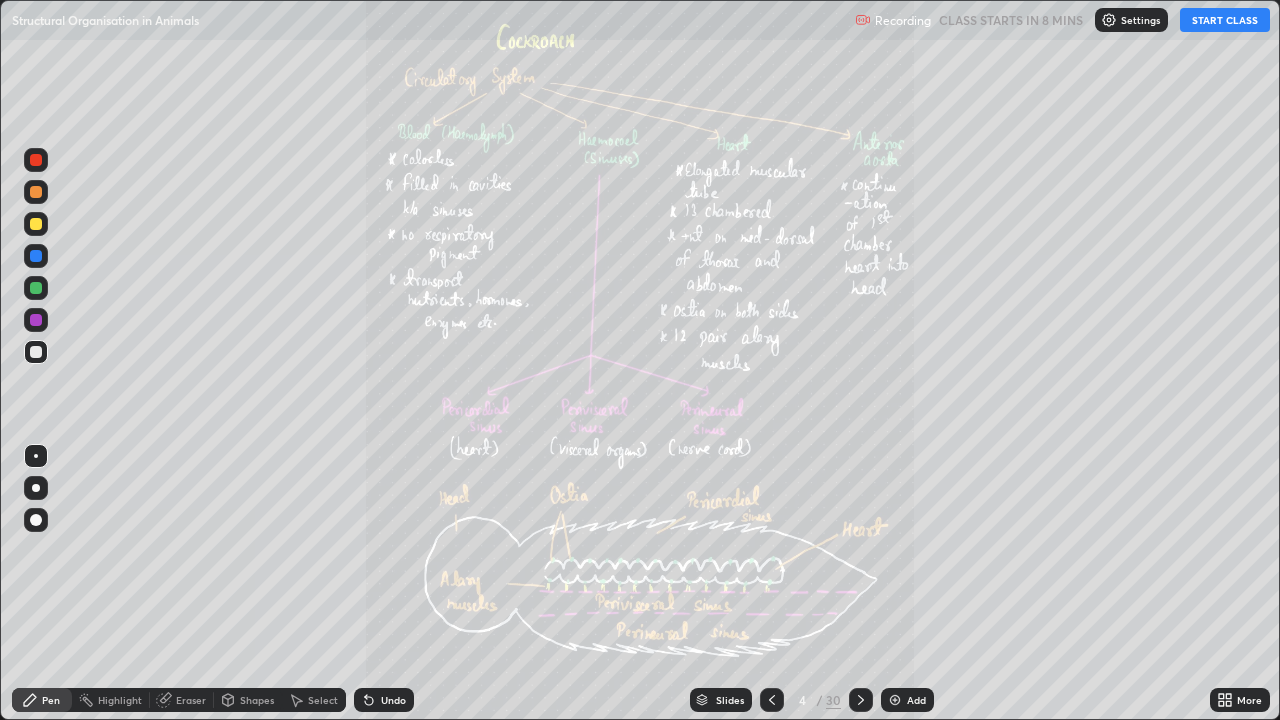 scroll, scrollTop: 99280, scrollLeft: 98720, axis: both 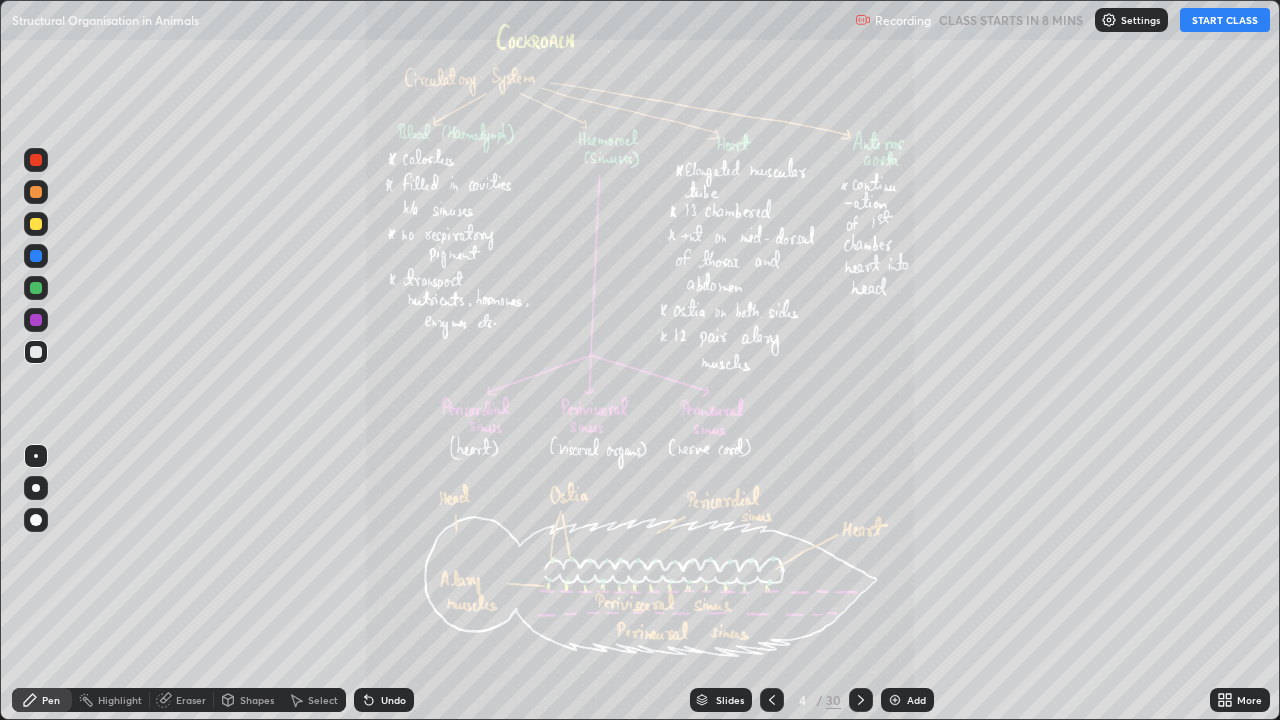 click 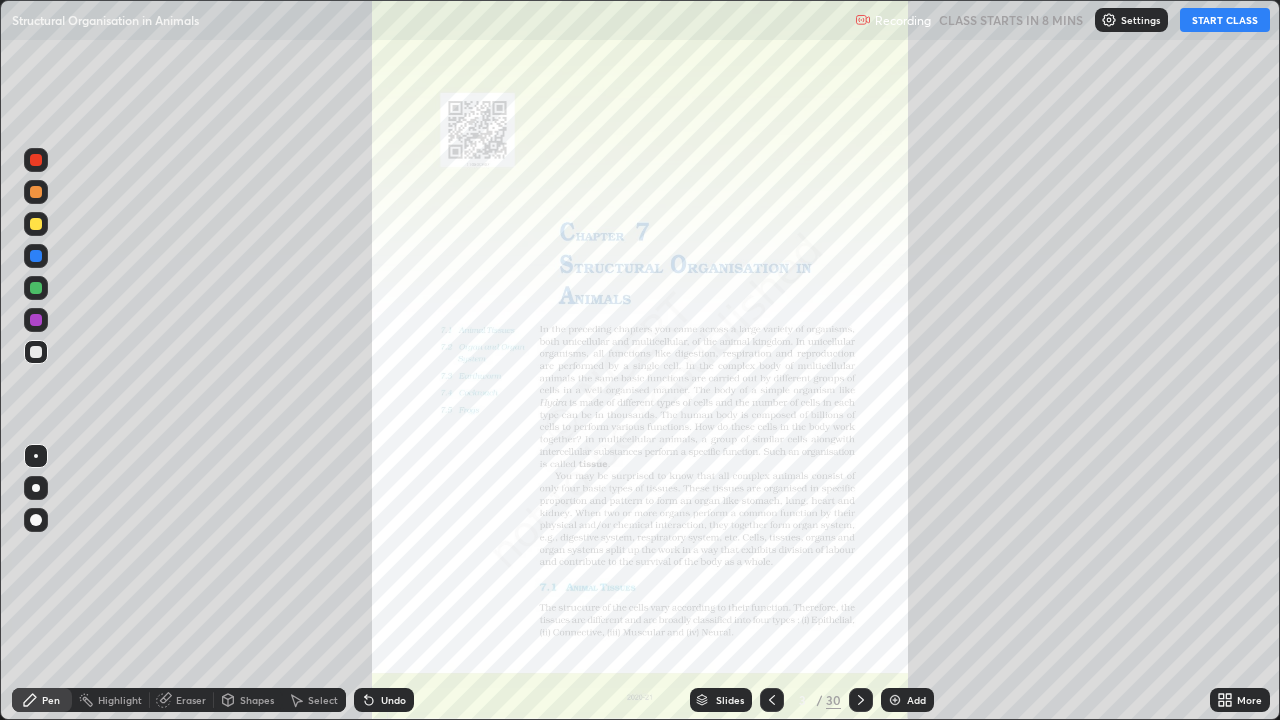 click 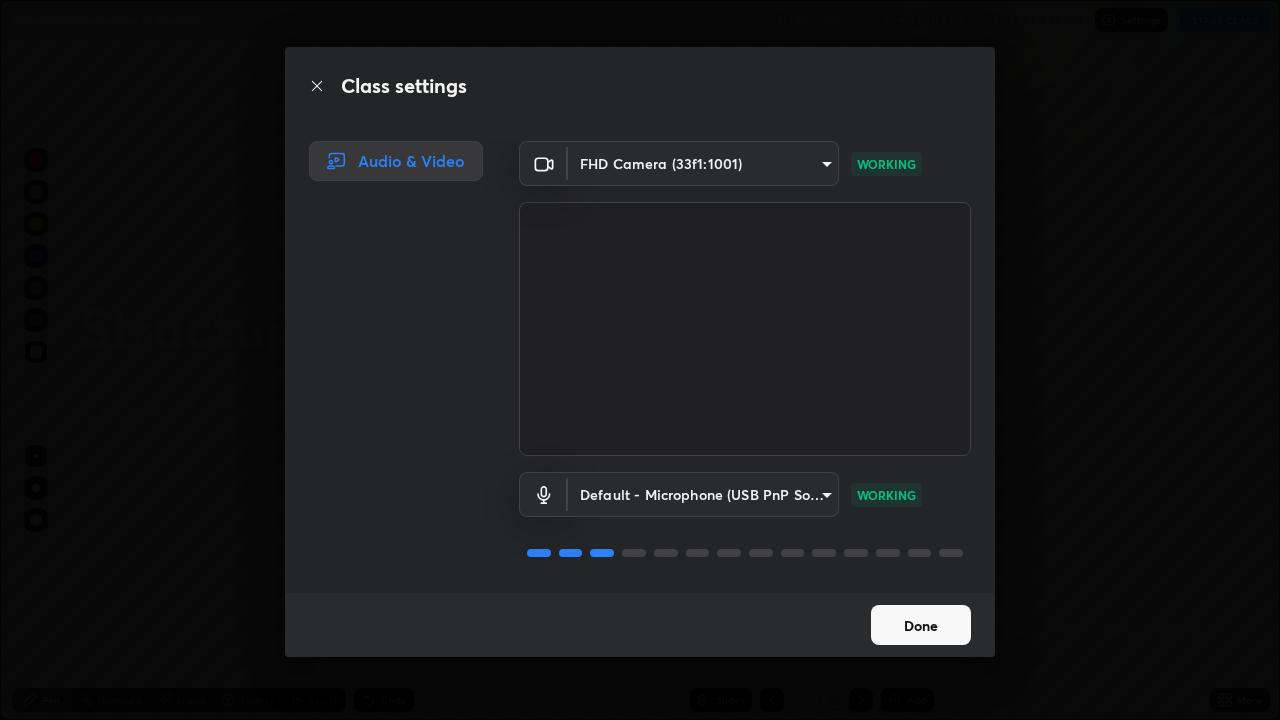 click on "Done" at bounding box center (921, 625) 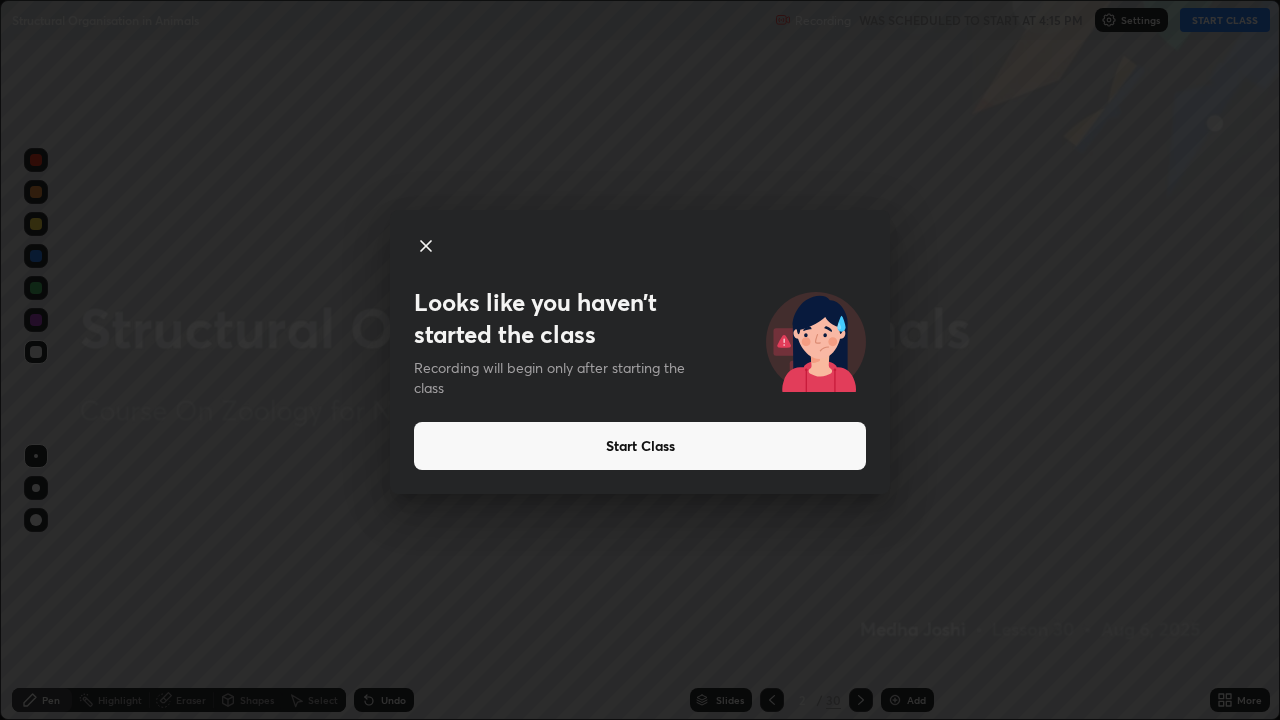click on "Start Class" at bounding box center (640, 446) 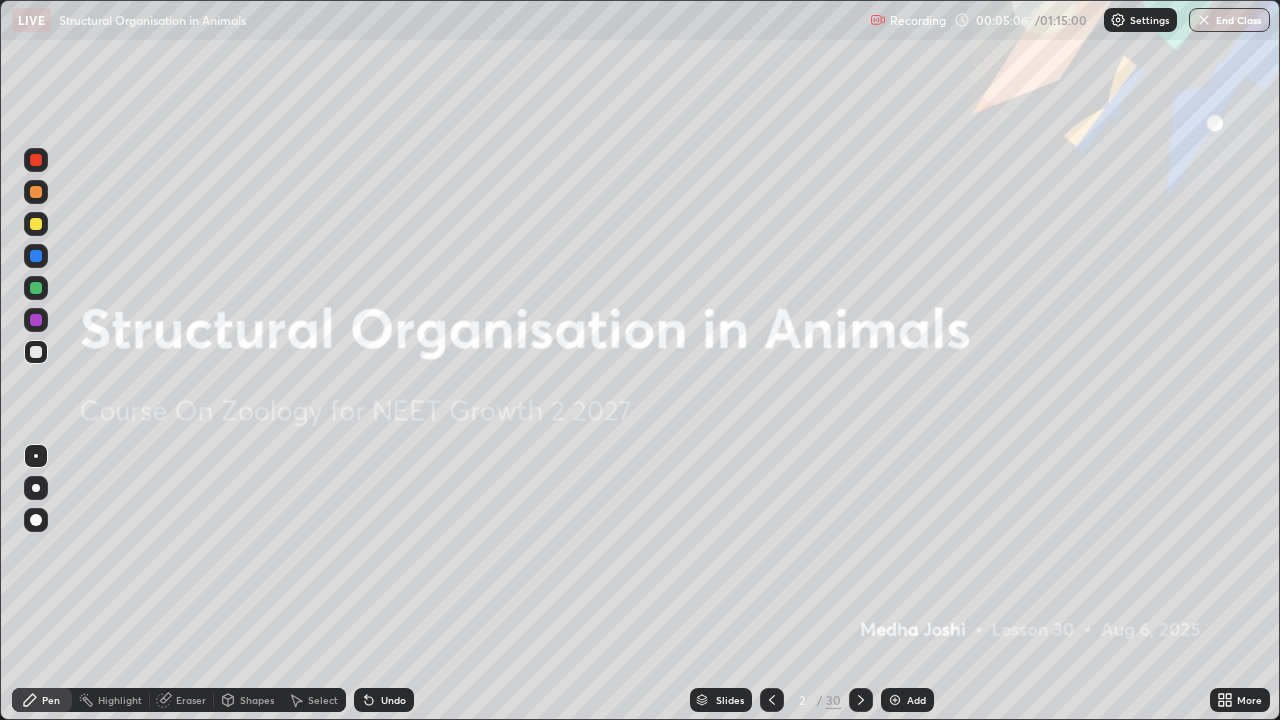 click 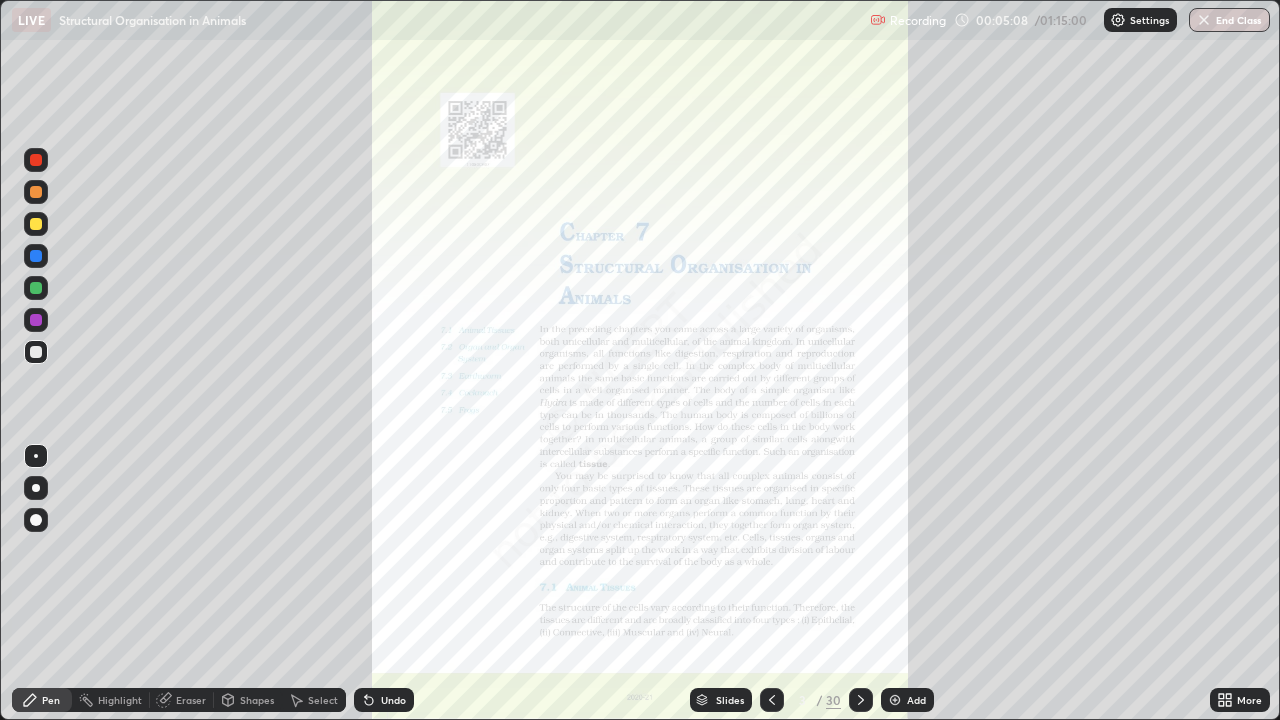 click on "Slides" at bounding box center (730, 700) 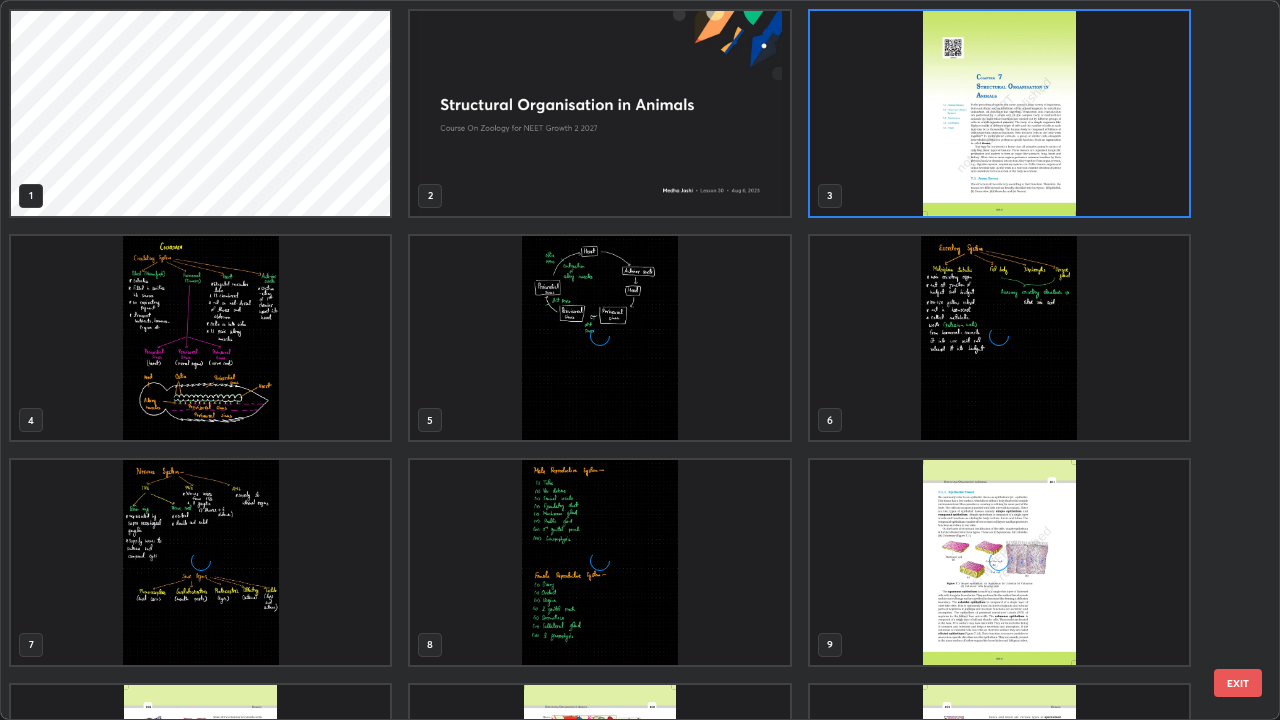 scroll, scrollTop: 7, scrollLeft: 11, axis: both 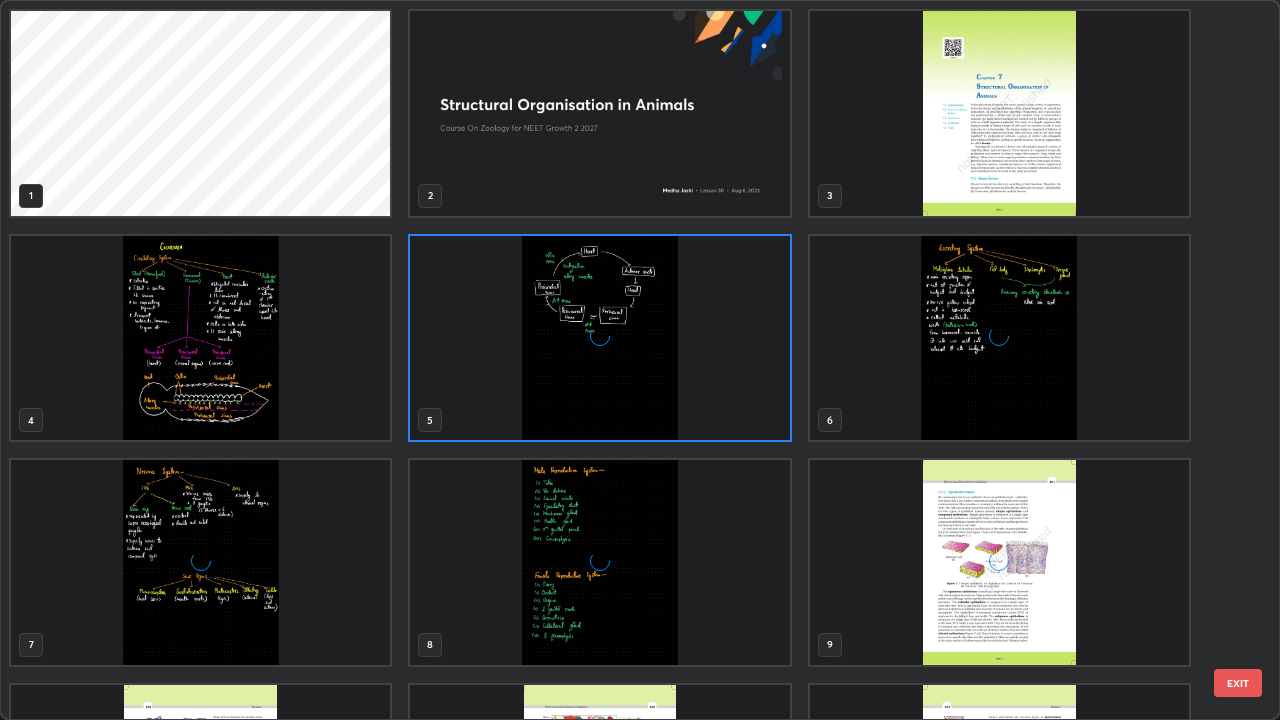 click at bounding box center (599, 338) 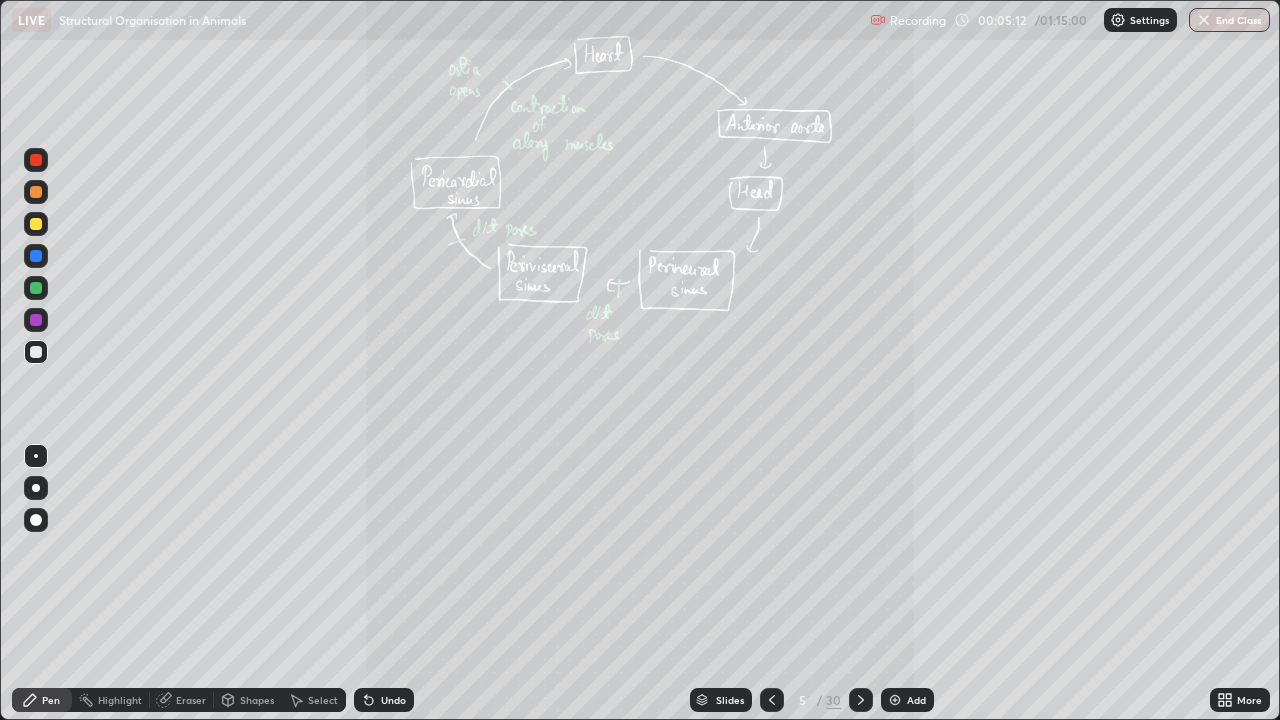 click 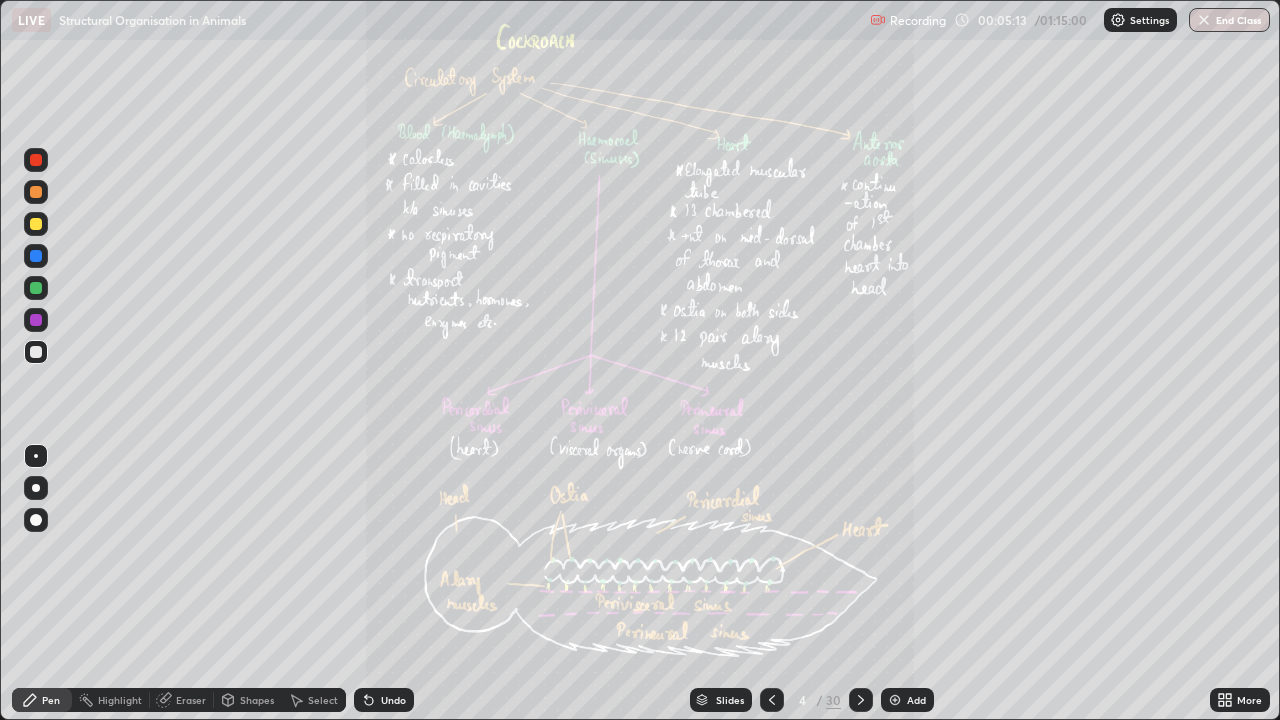 click 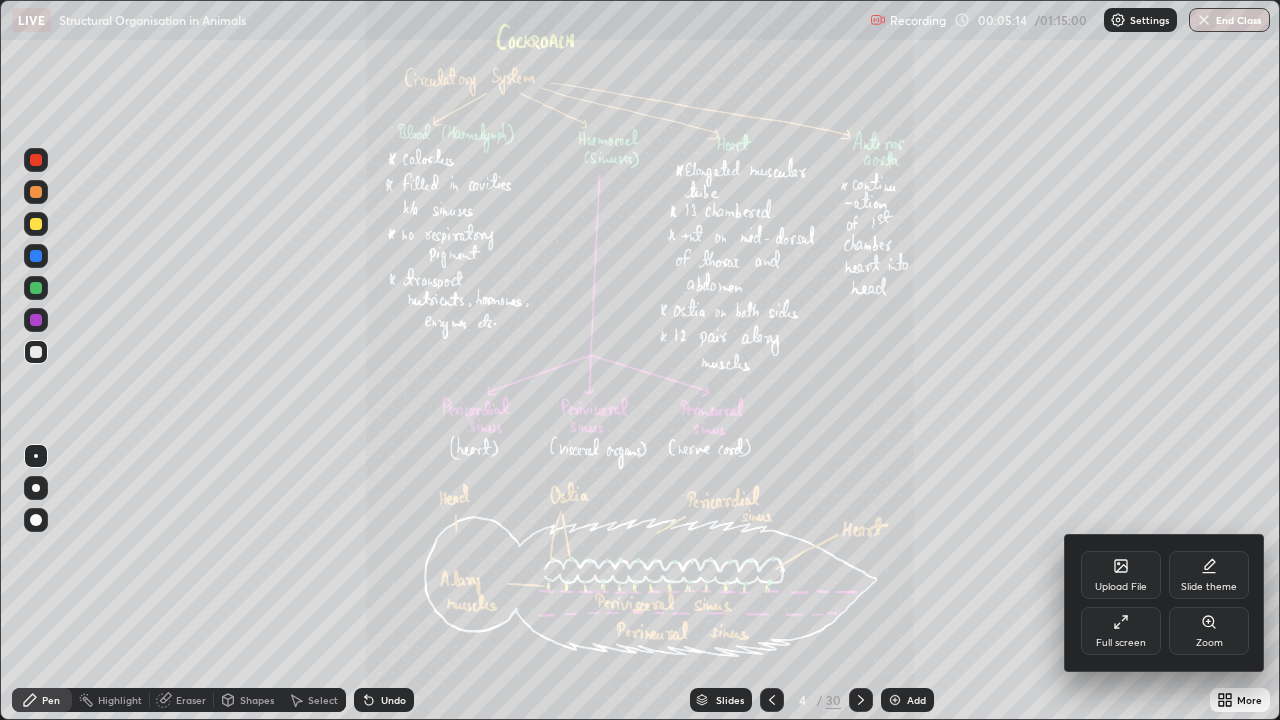 click on "Zoom" at bounding box center [1209, 631] 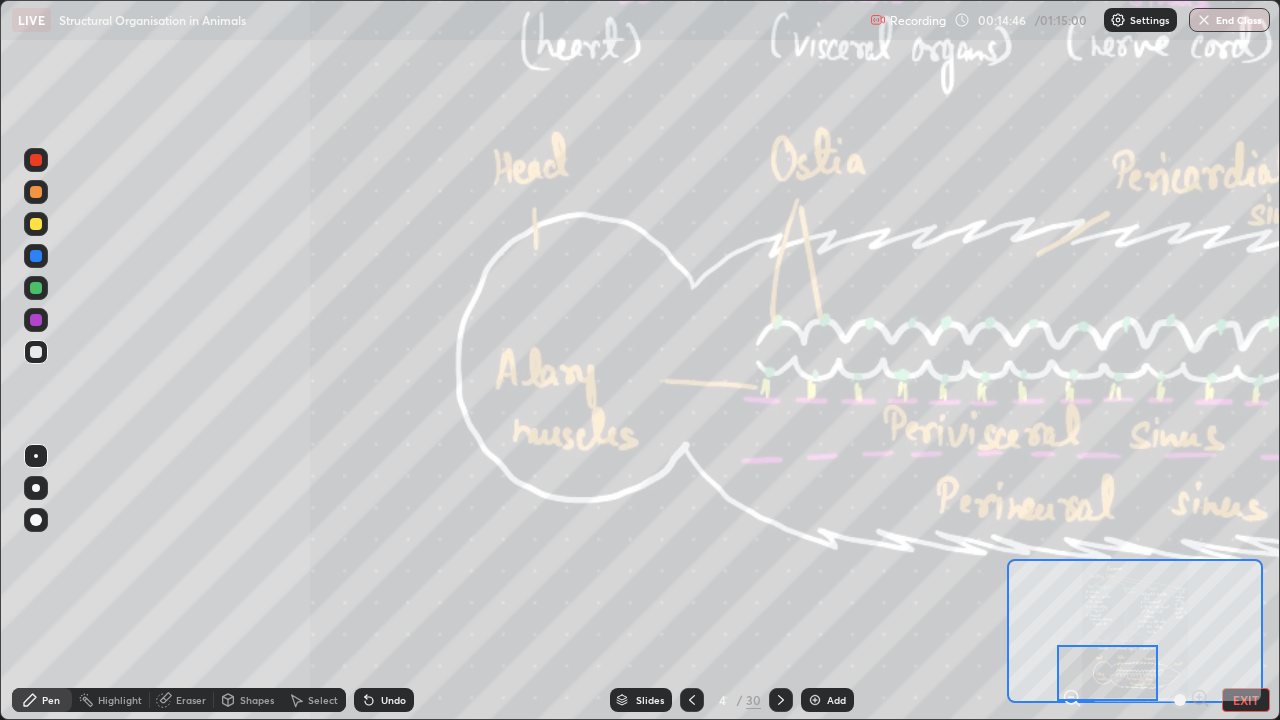 click 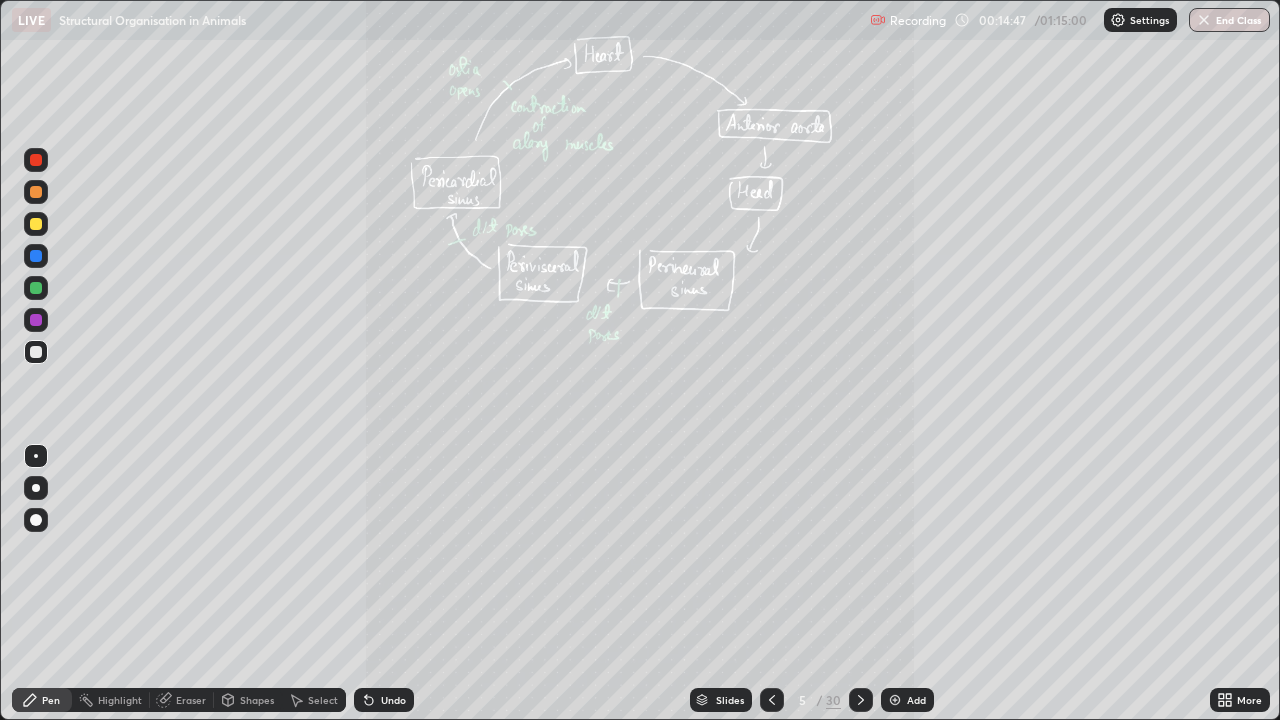 click 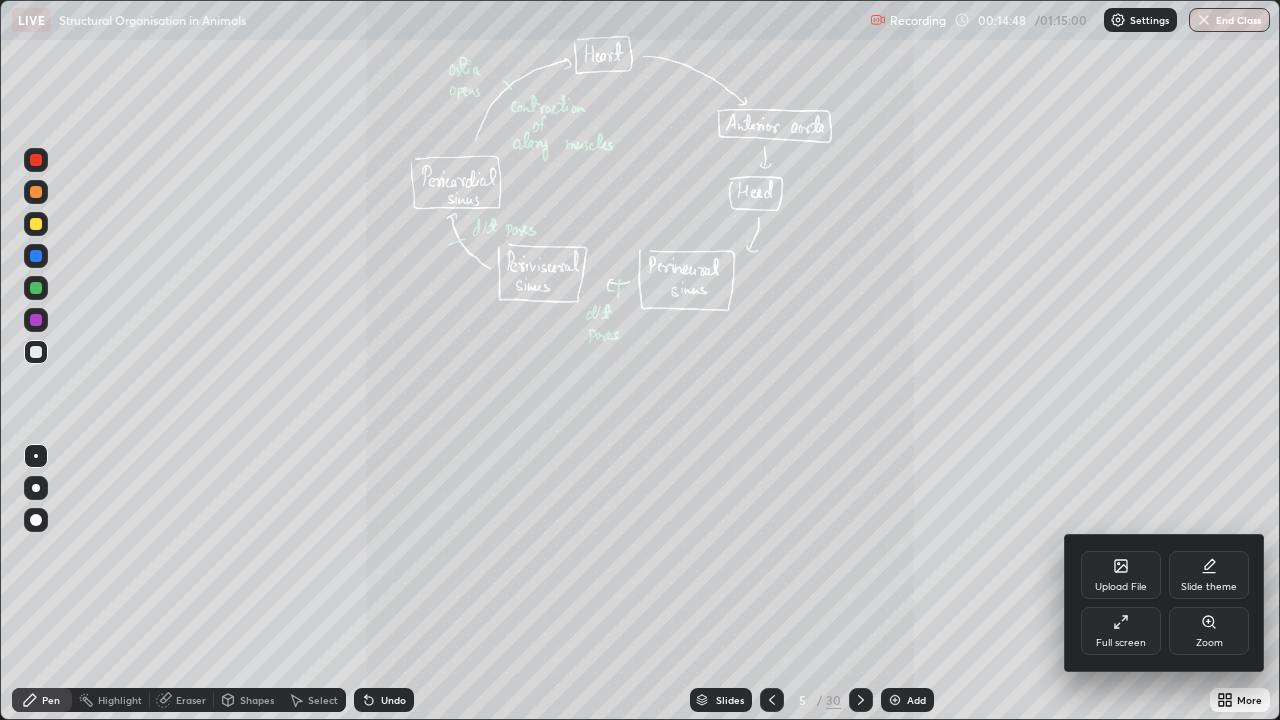 click on "Zoom" at bounding box center [1209, 631] 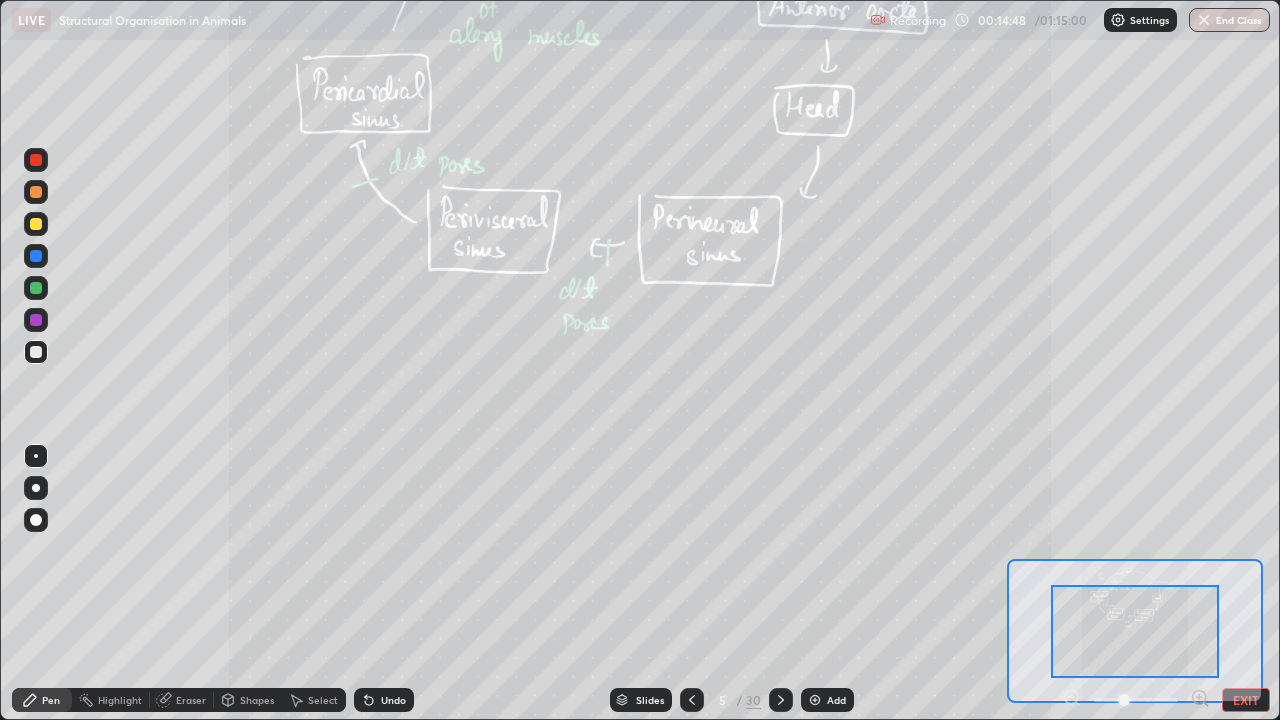 click 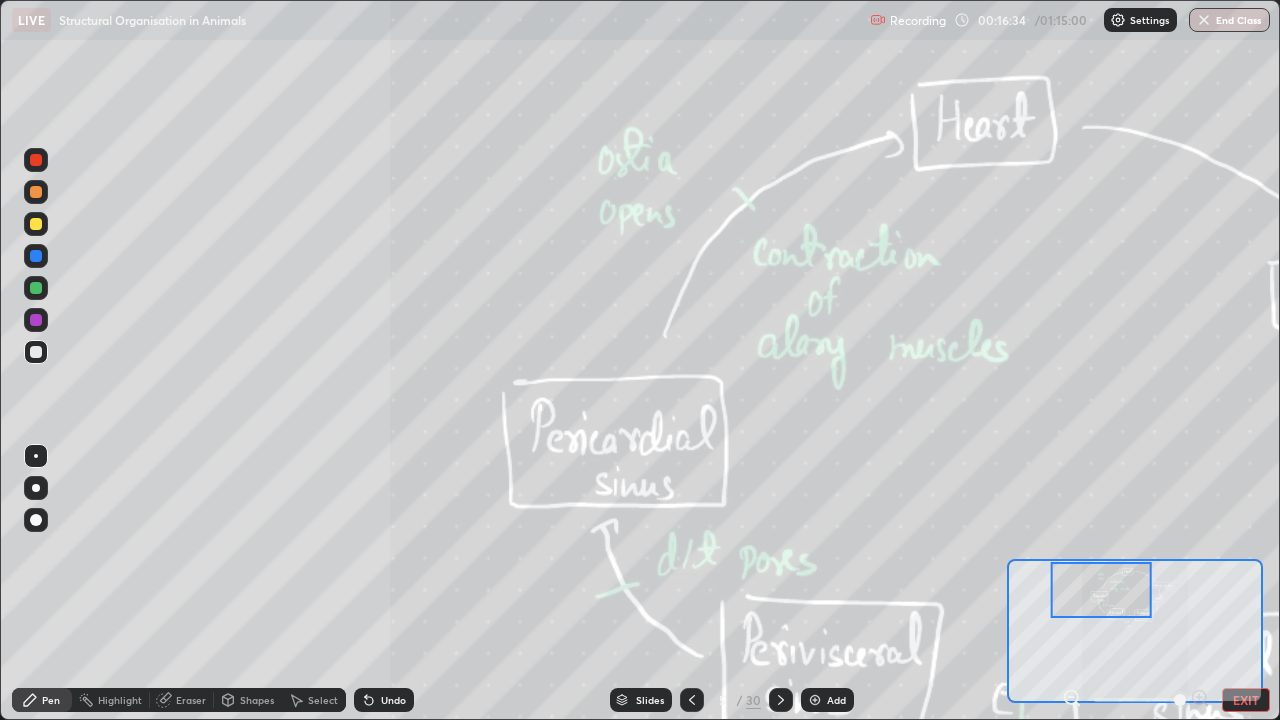 click 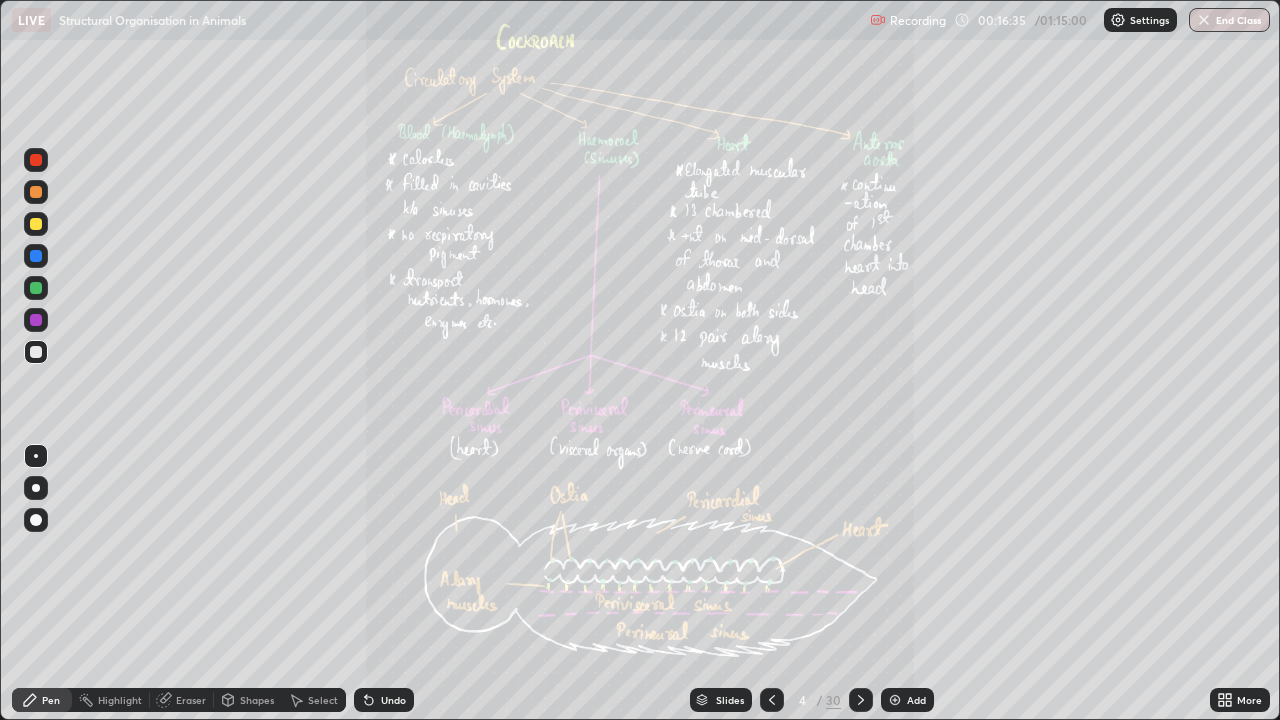 click on "Slides" at bounding box center (730, 700) 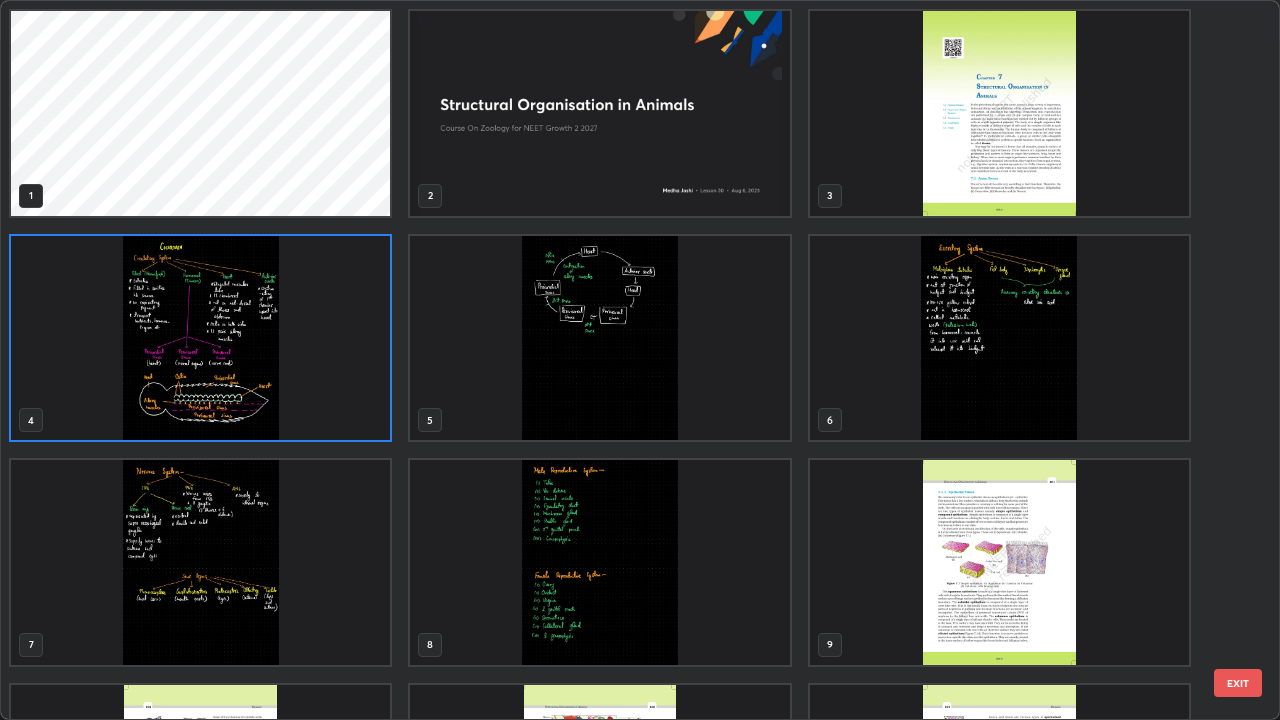 scroll, scrollTop: 7, scrollLeft: 11, axis: both 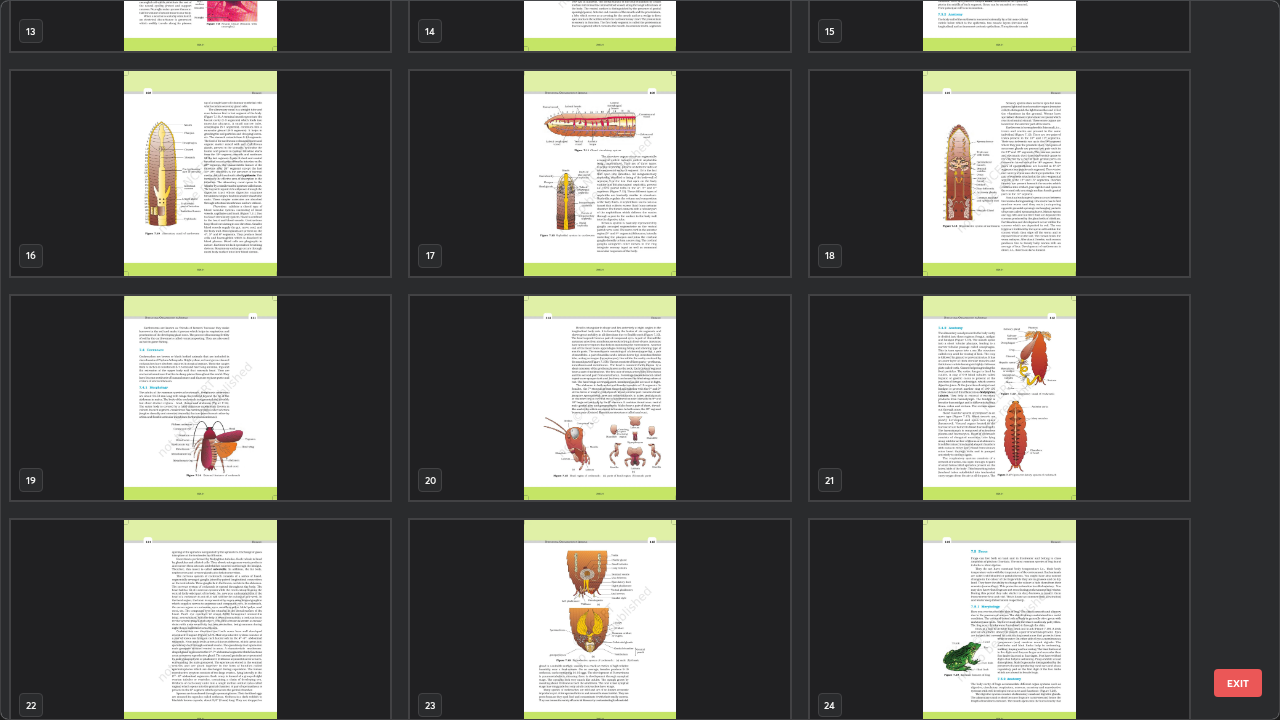 click at bounding box center (999, 398) 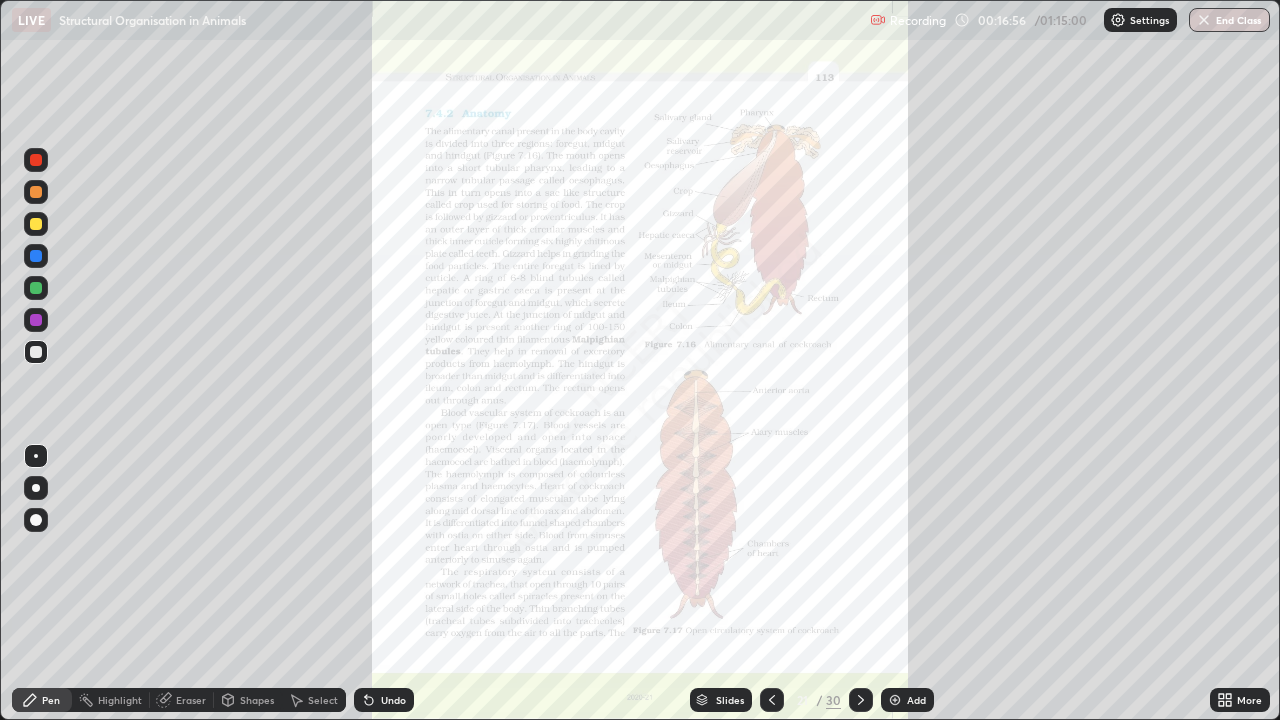 click 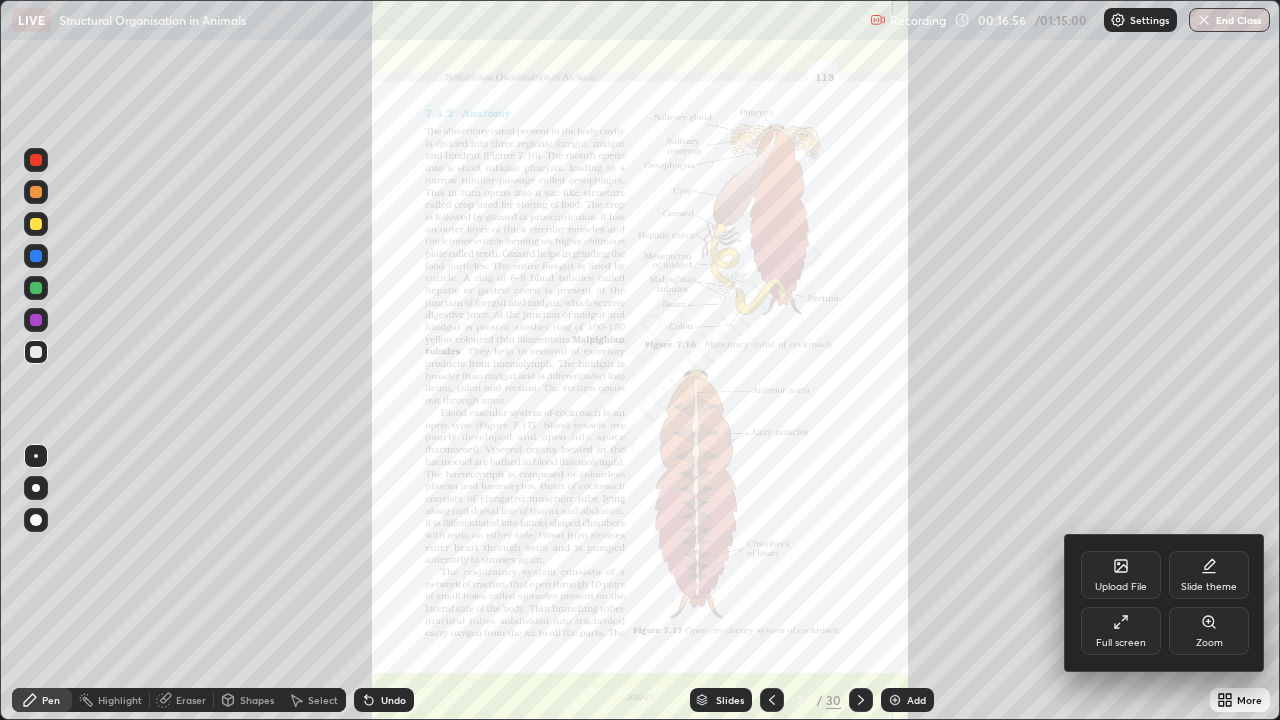click on "Zoom" at bounding box center [1209, 631] 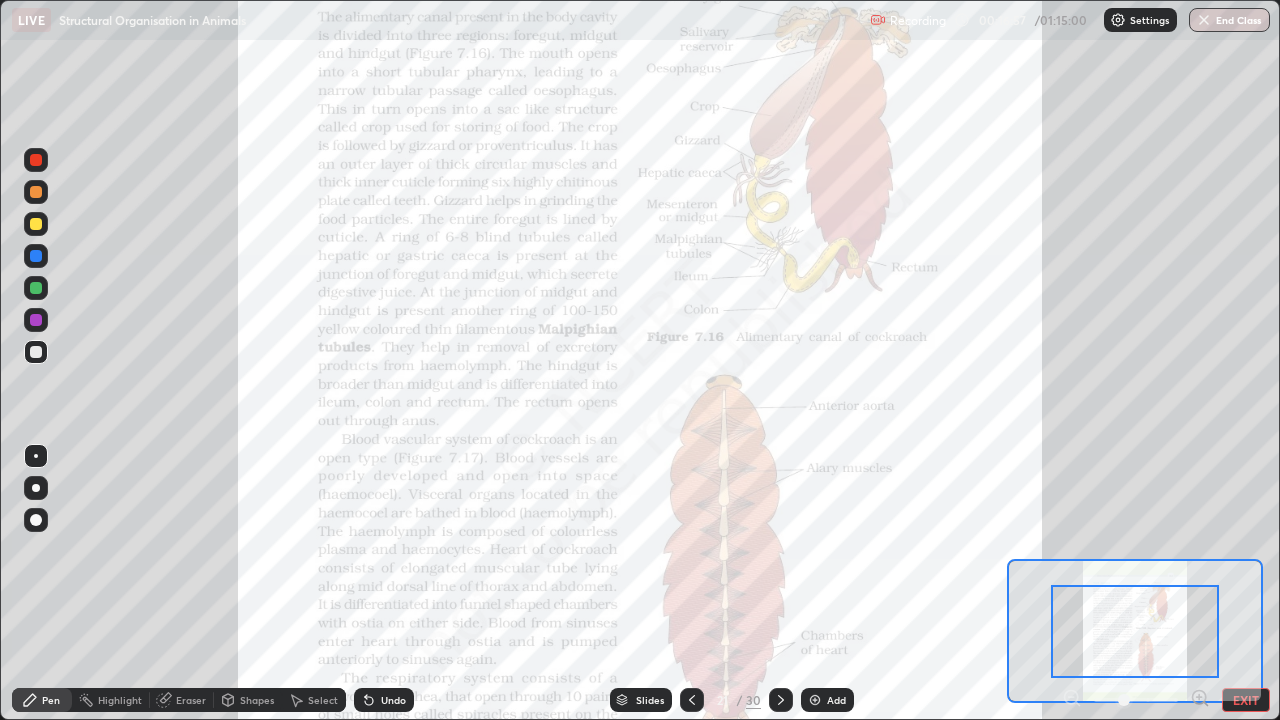 click 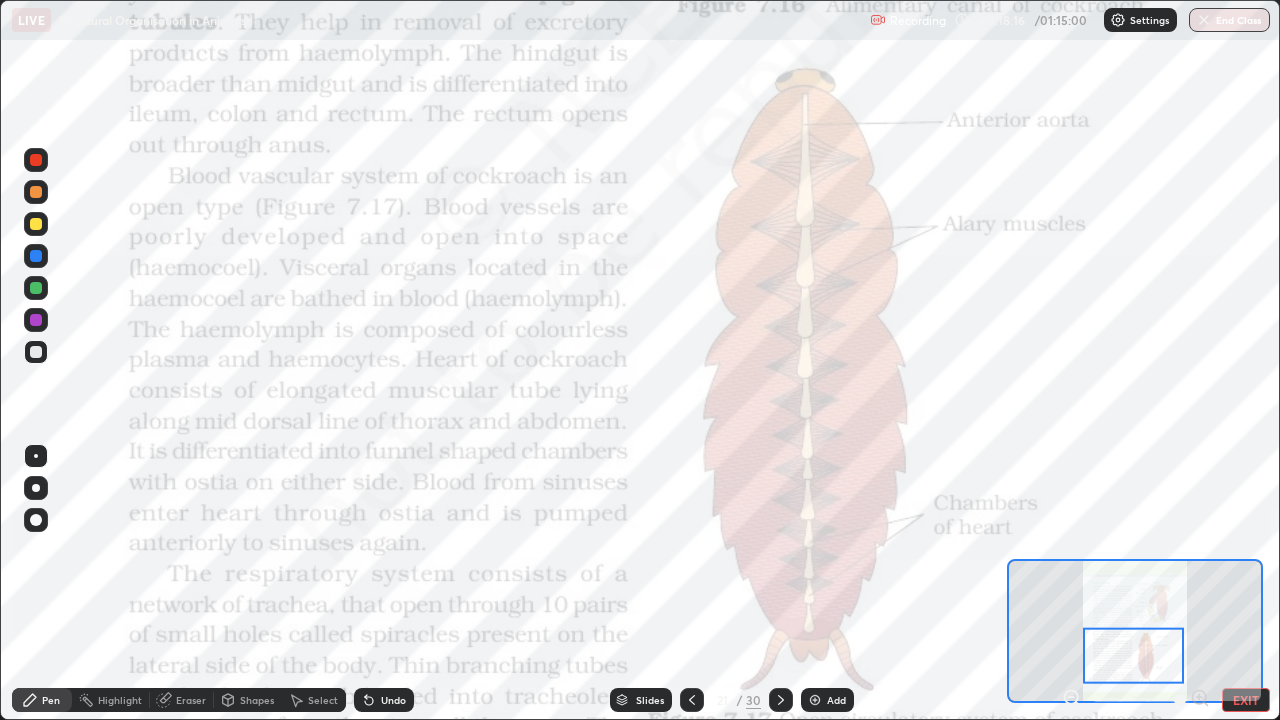click on "Slides" at bounding box center (650, 700) 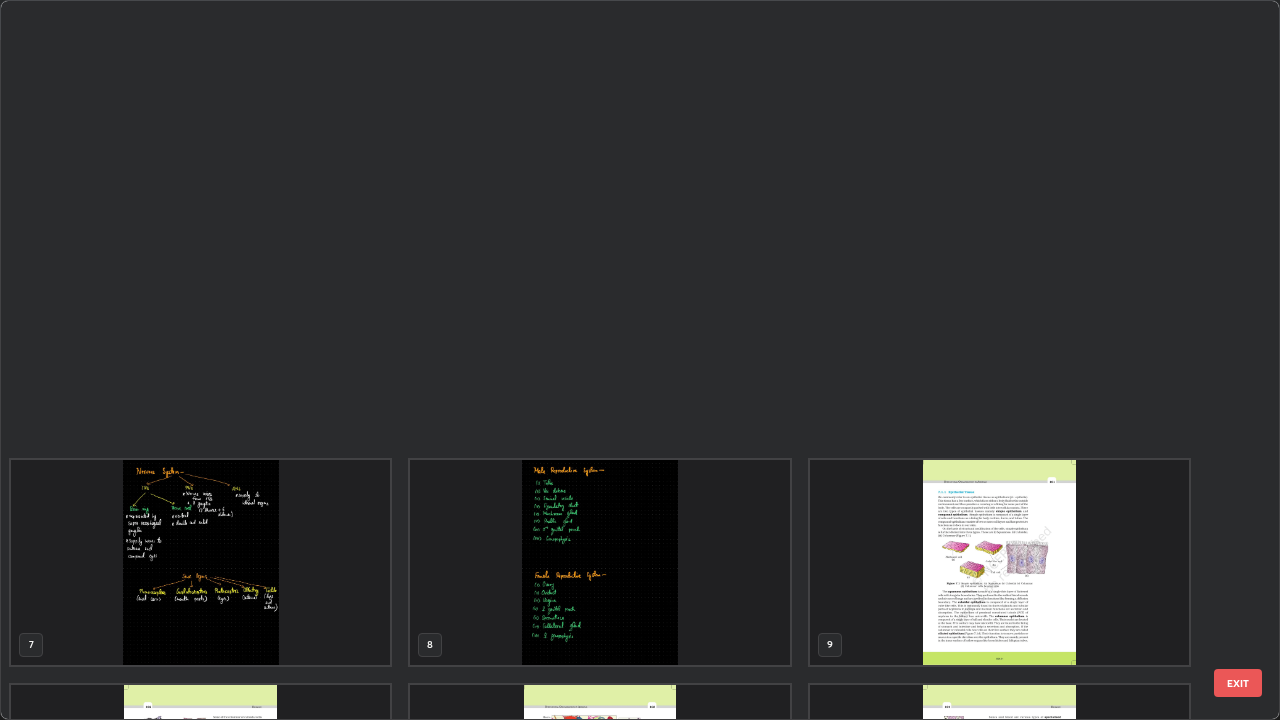 scroll, scrollTop: 854, scrollLeft: 0, axis: vertical 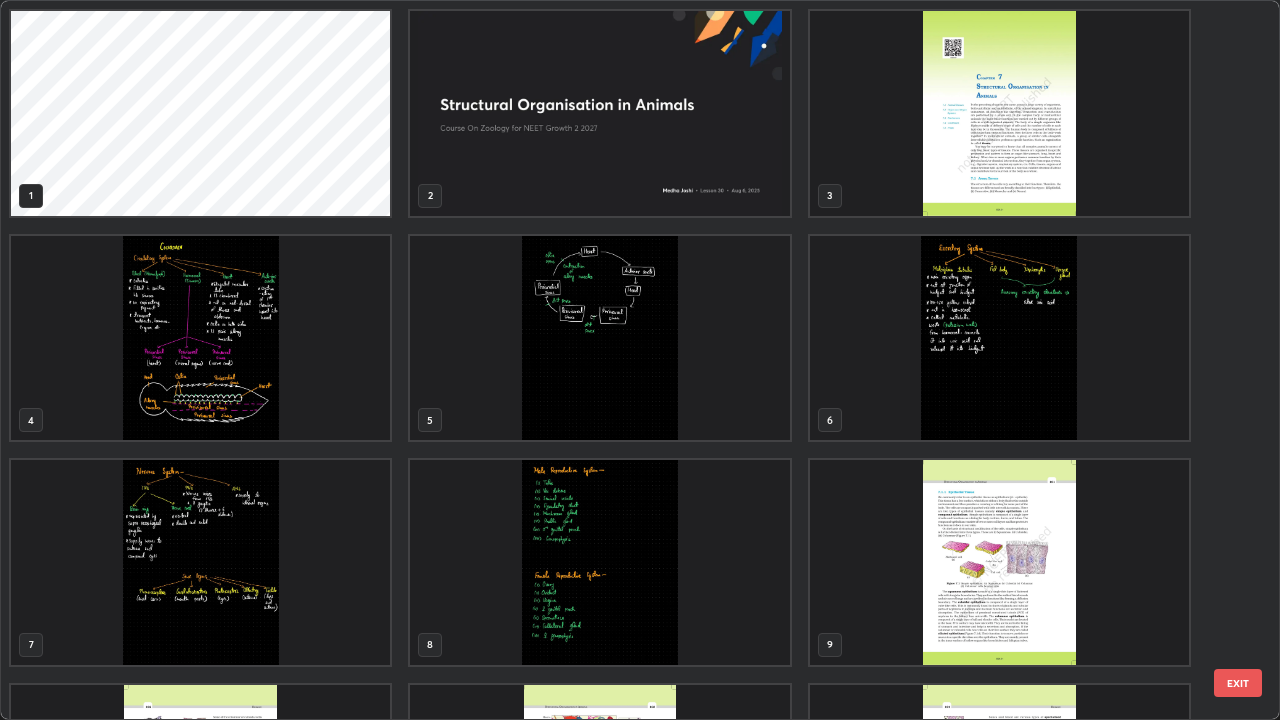 click at bounding box center (599, 338) 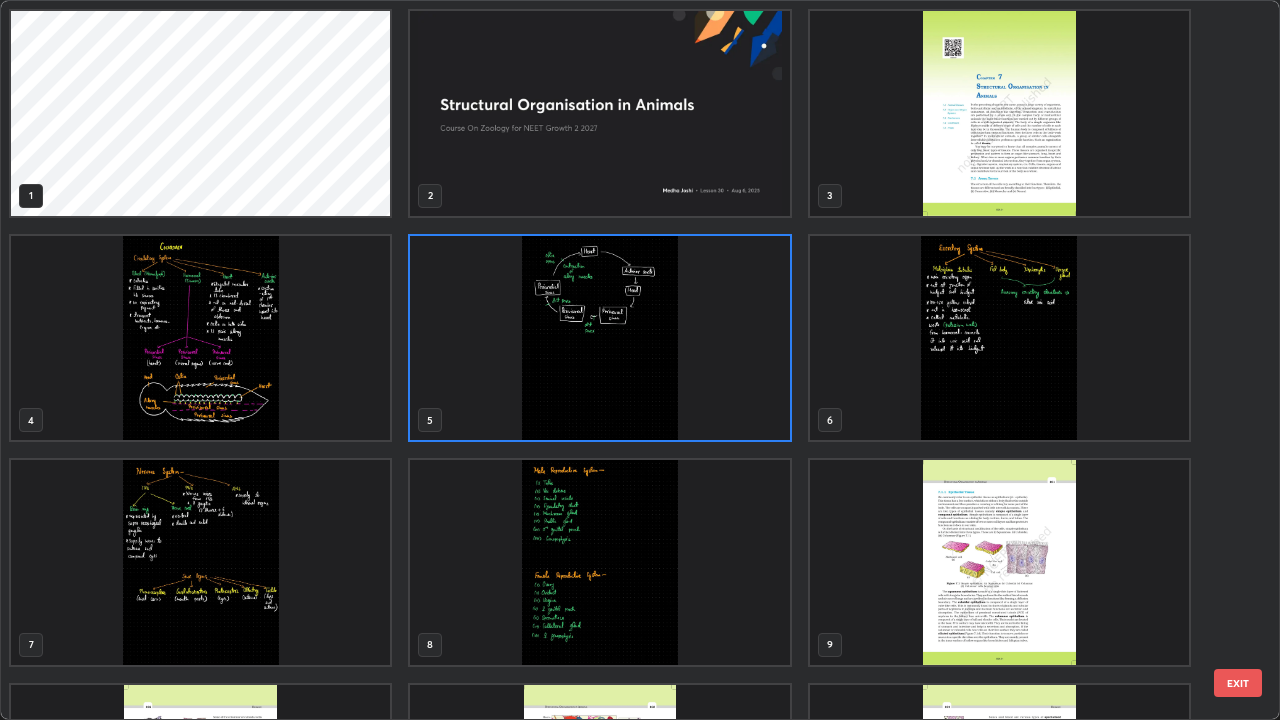 click at bounding box center [599, 338] 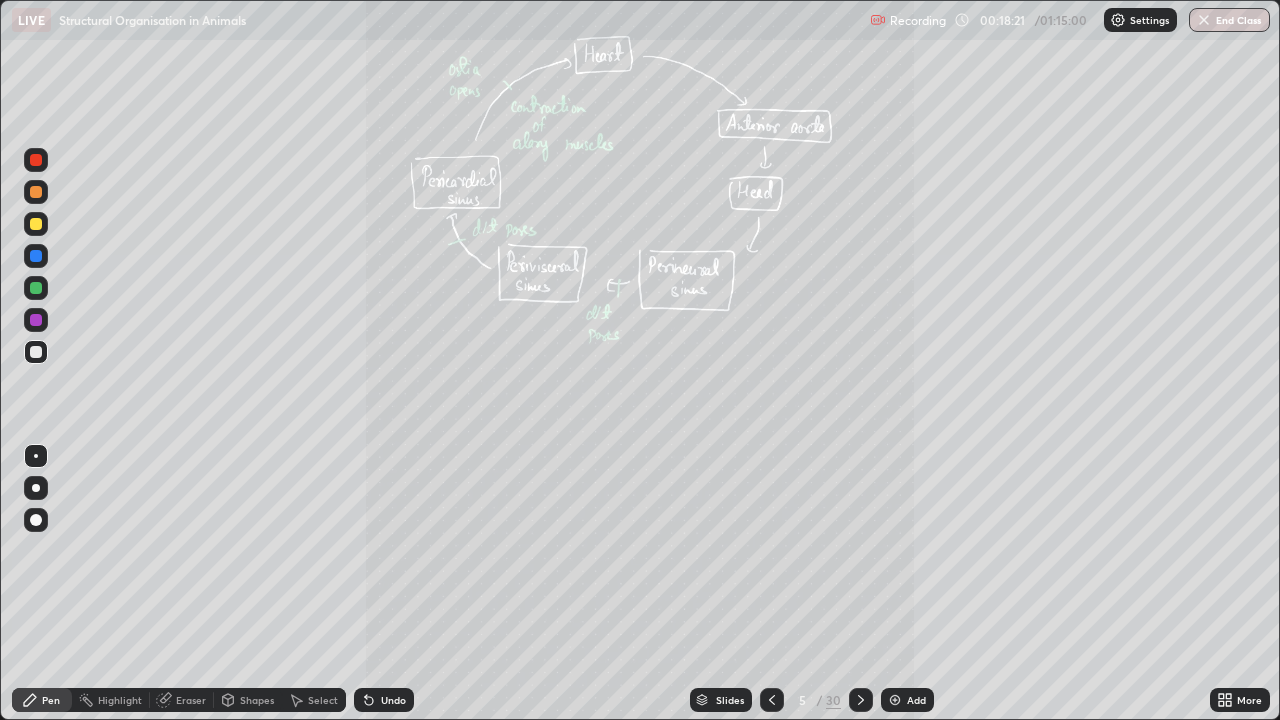 click at bounding box center [599, 338] 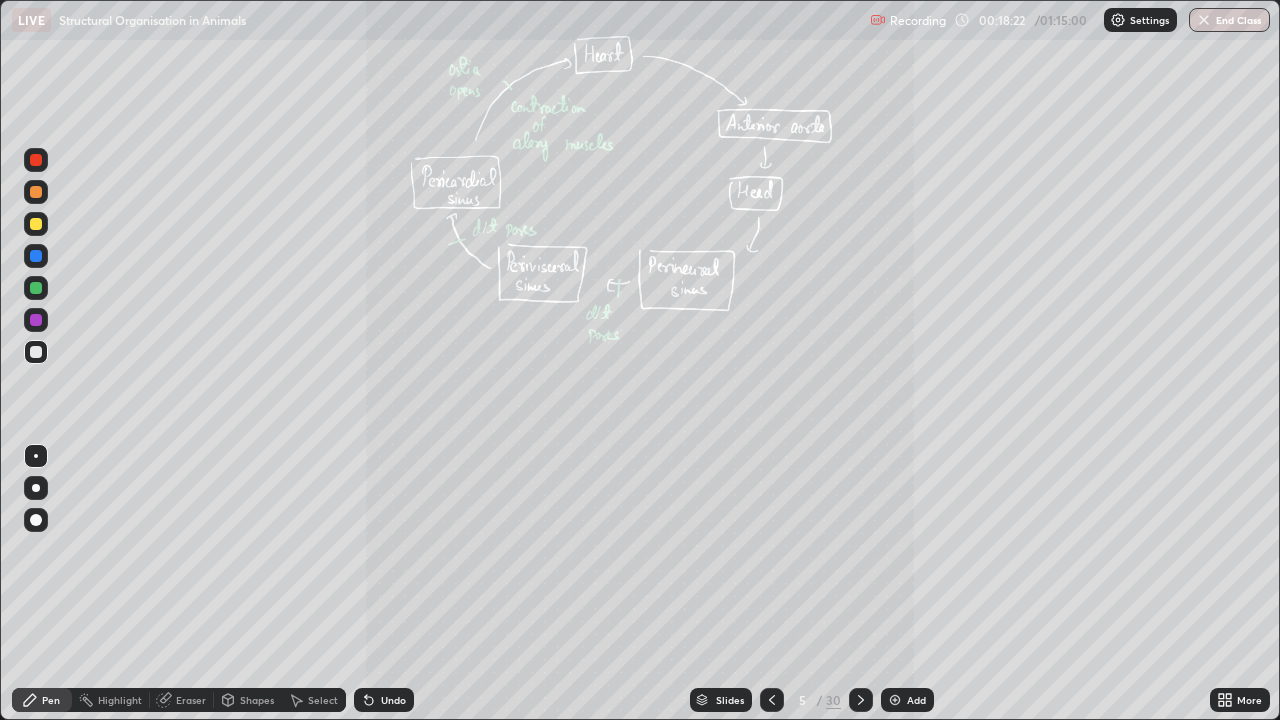 click 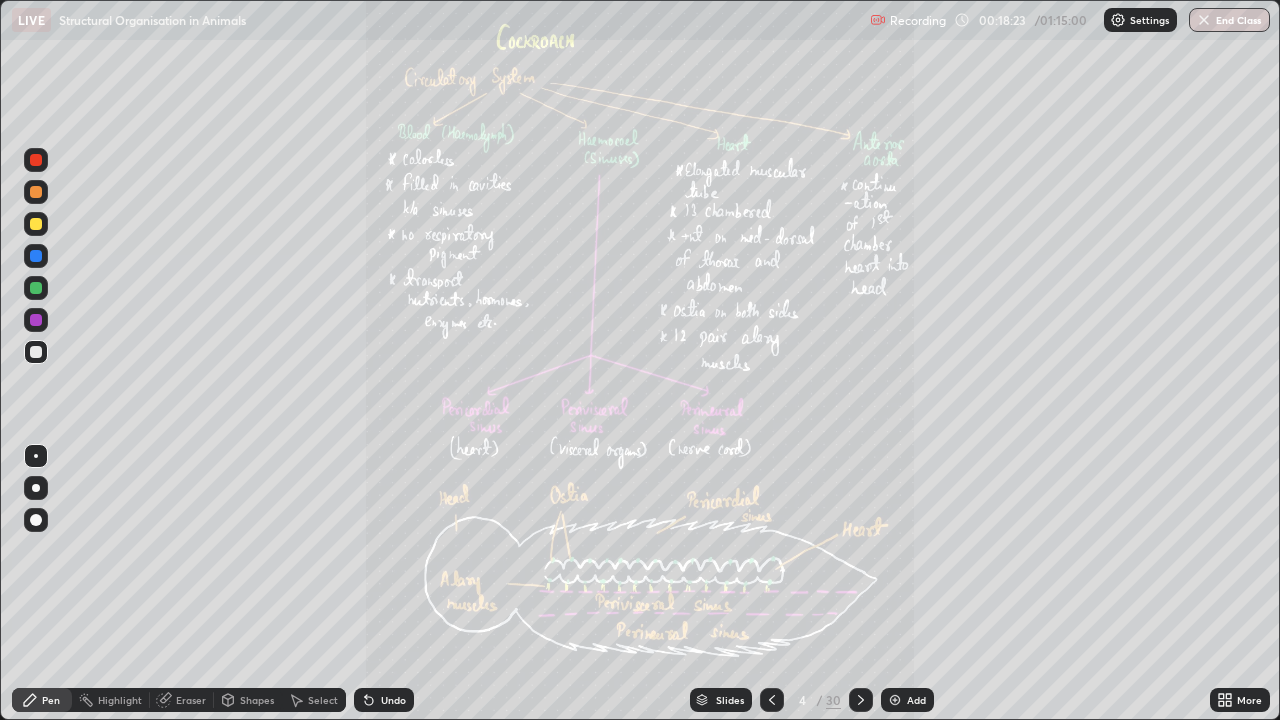 click 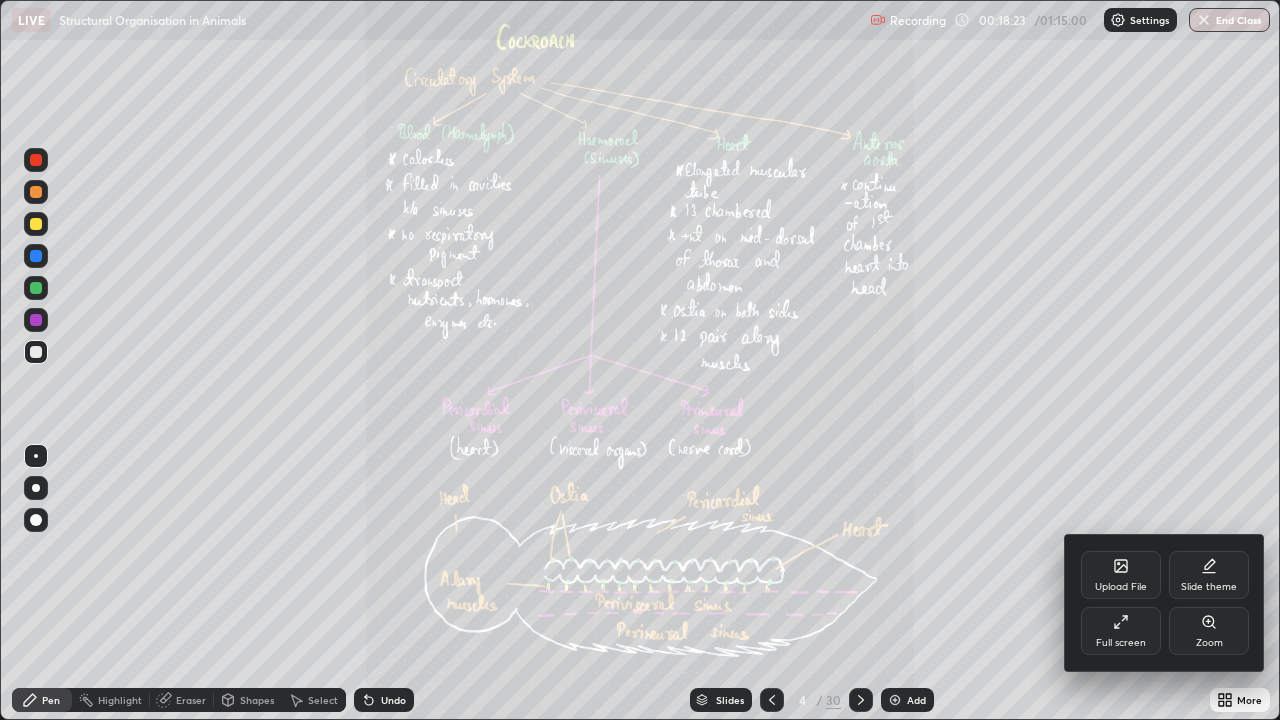 click on "Zoom" at bounding box center [1209, 631] 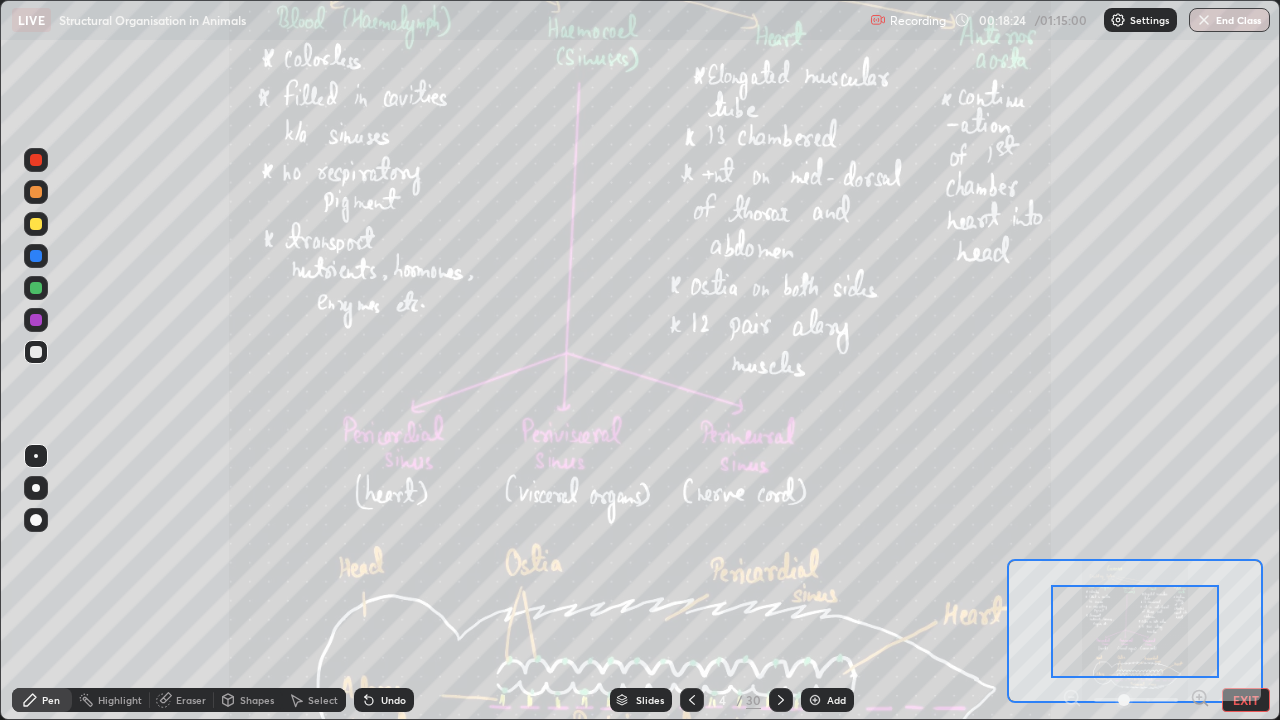 click 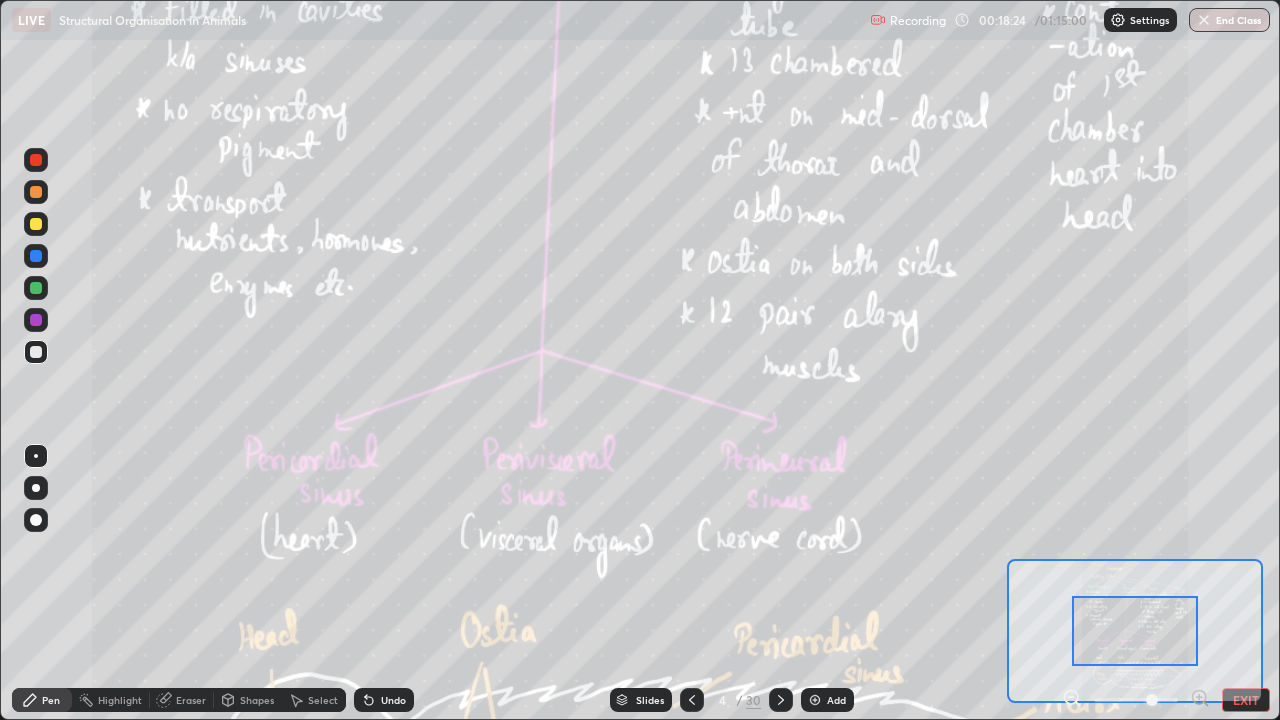 click 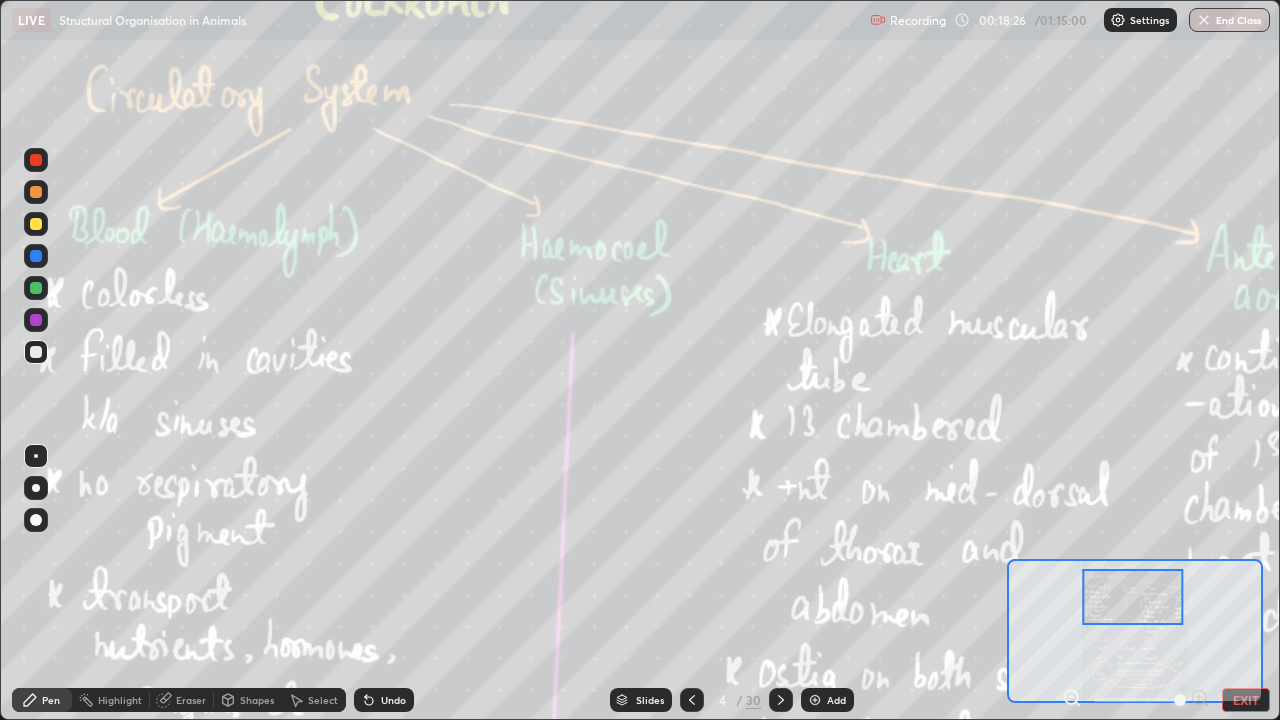 click 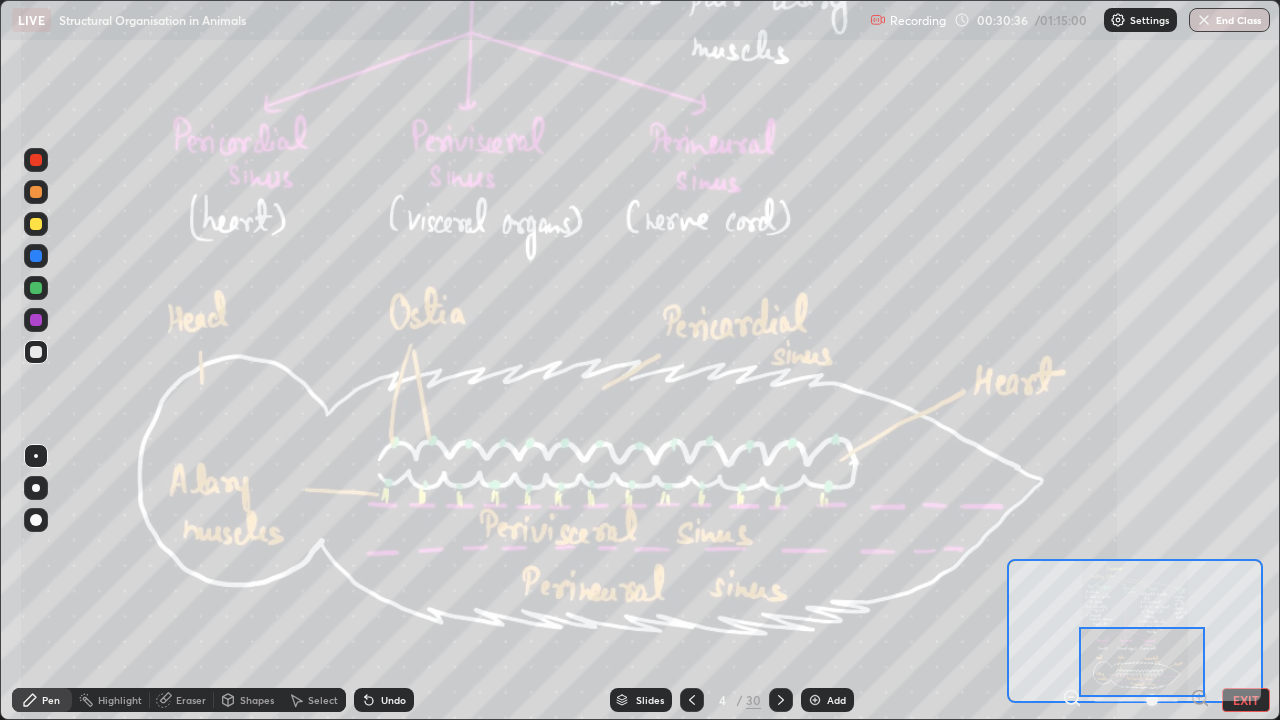 click 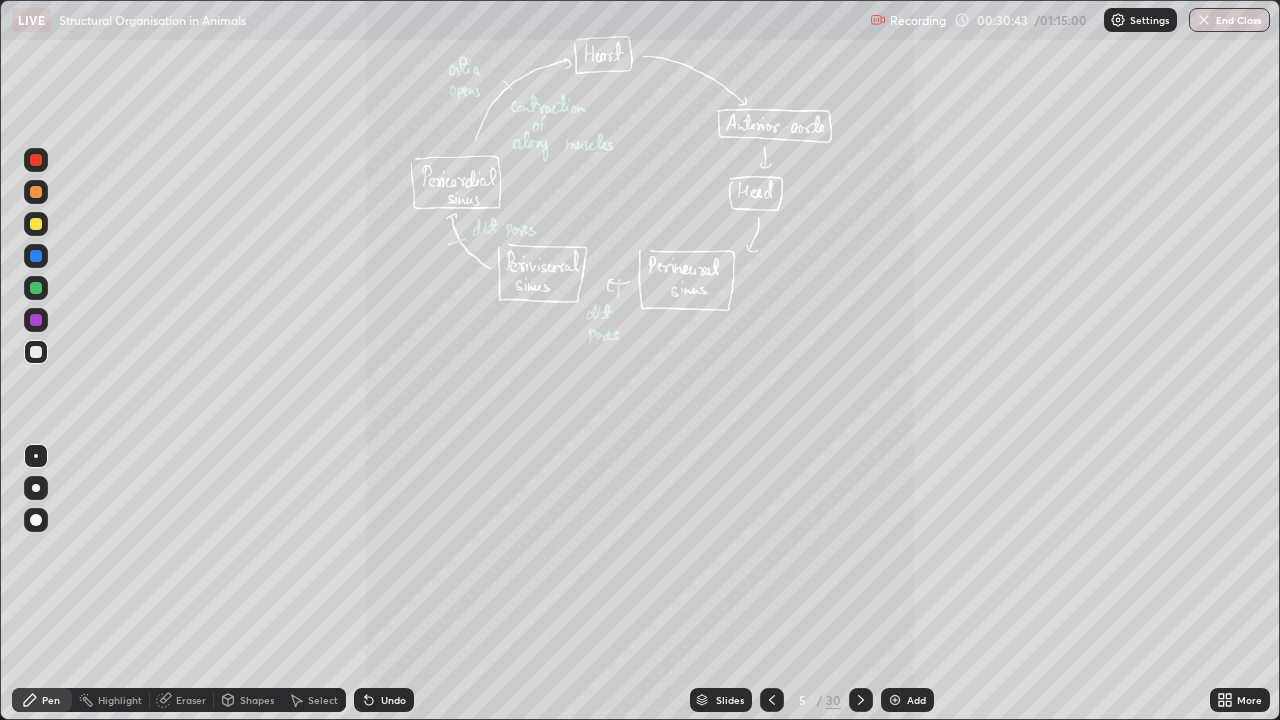 click 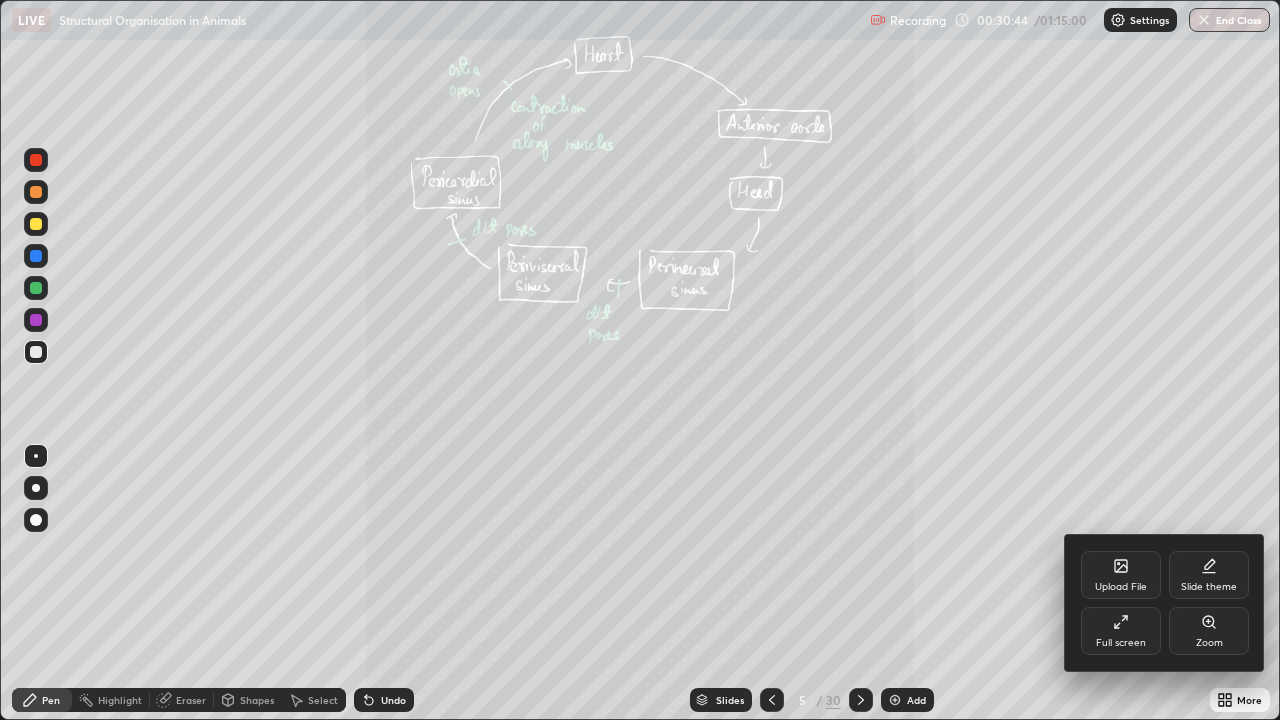 click on "Zoom" at bounding box center [1209, 631] 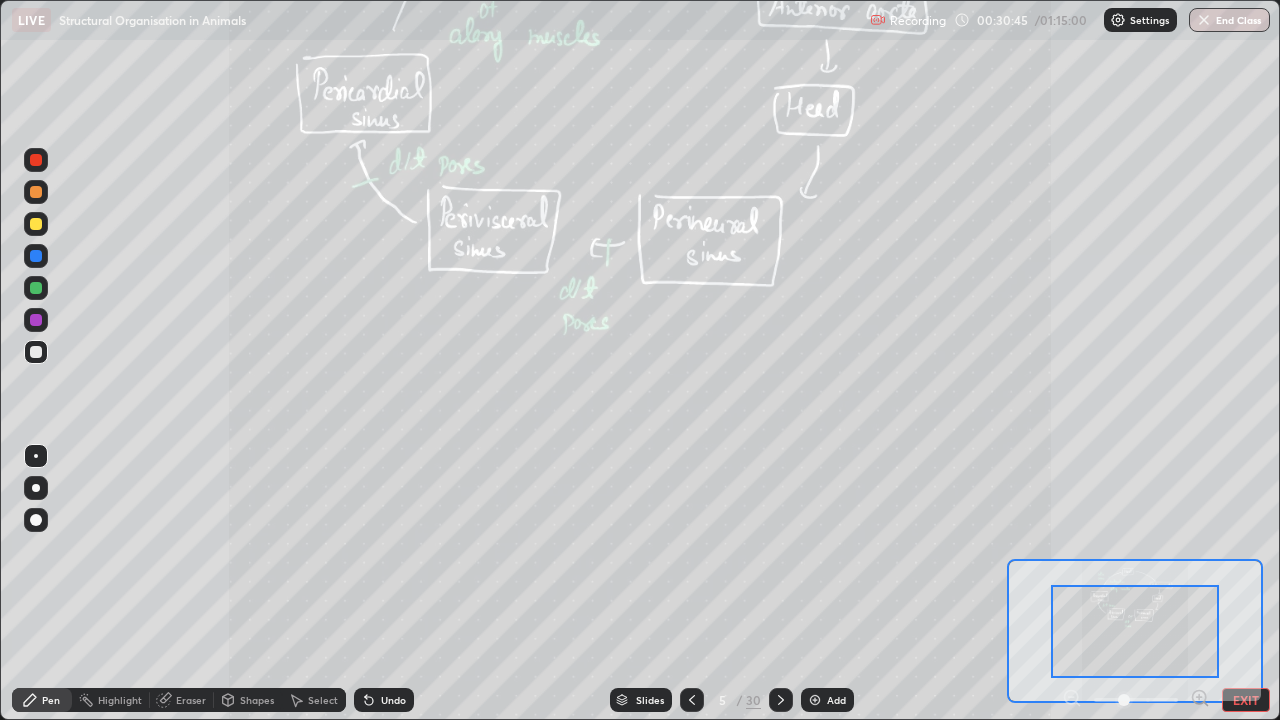 click 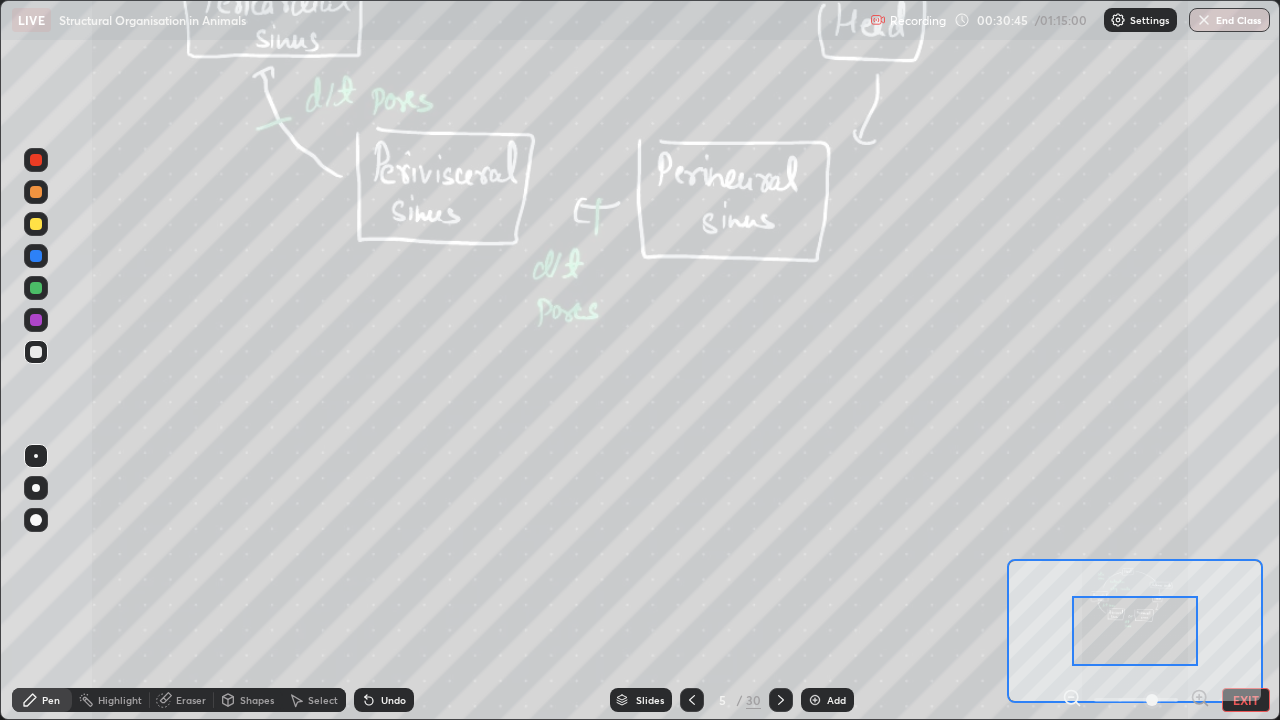 click 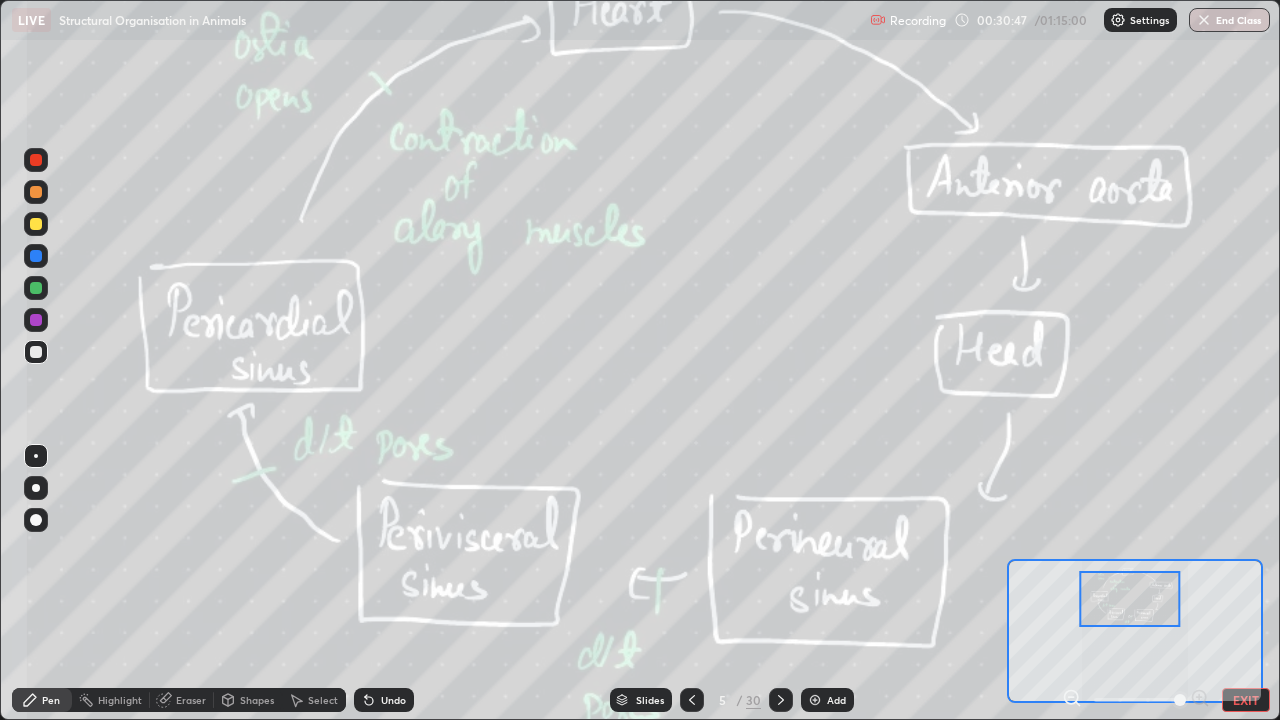click 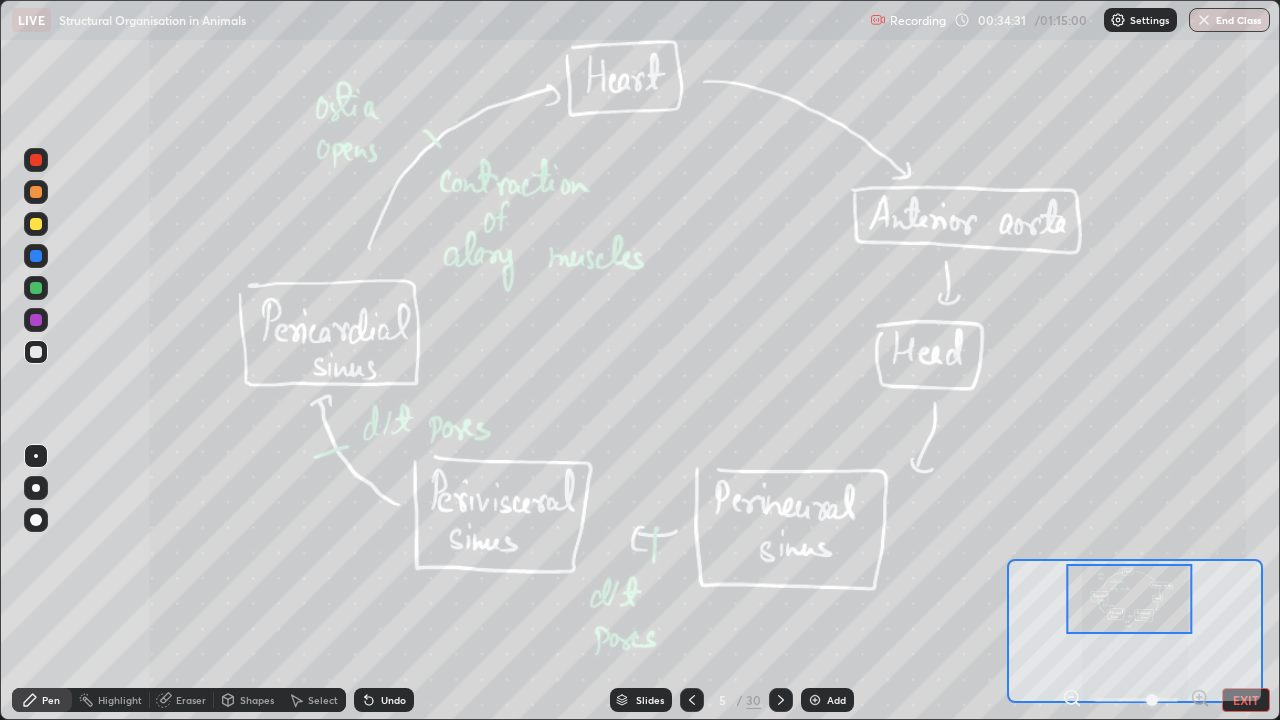 click 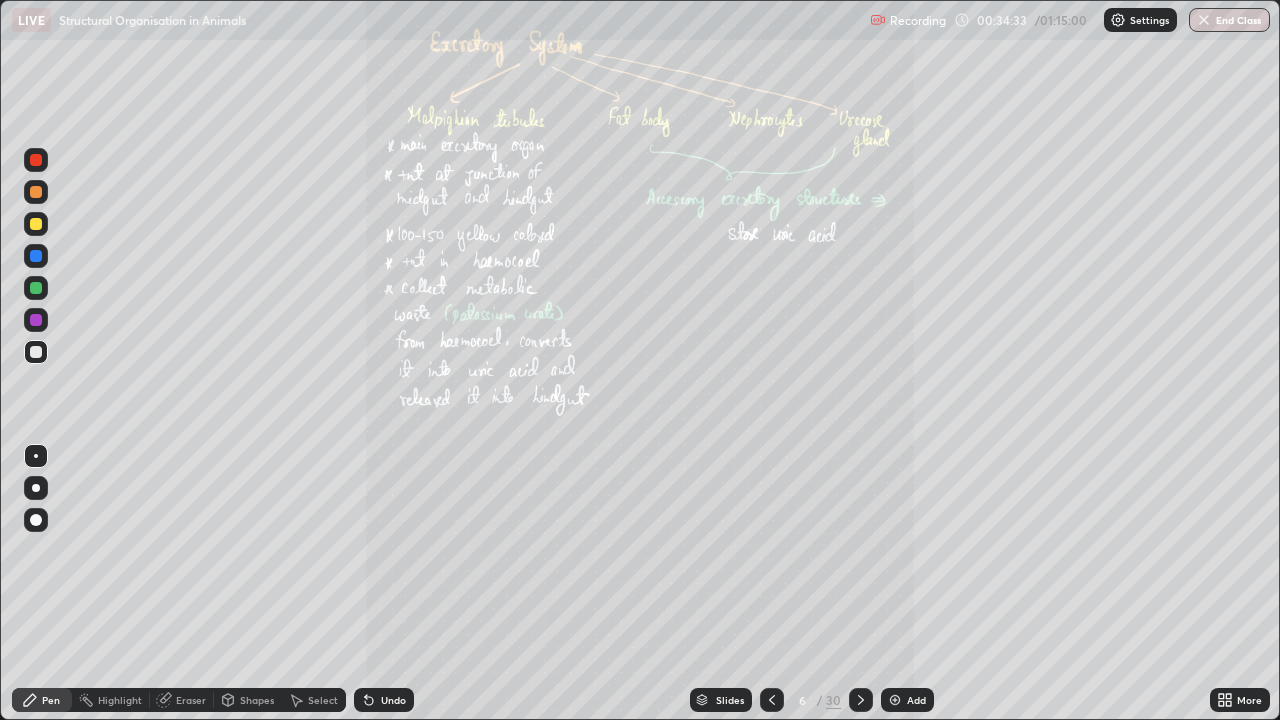 click 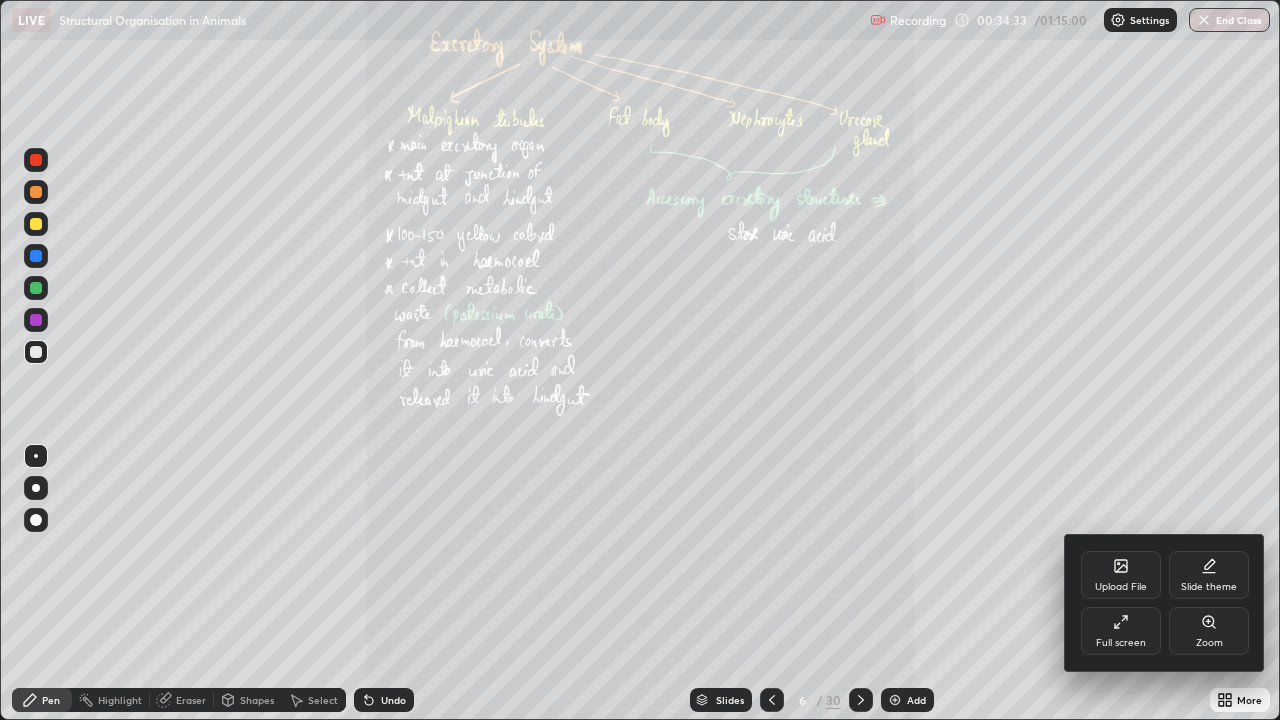 click on "Zoom" at bounding box center [1209, 631] 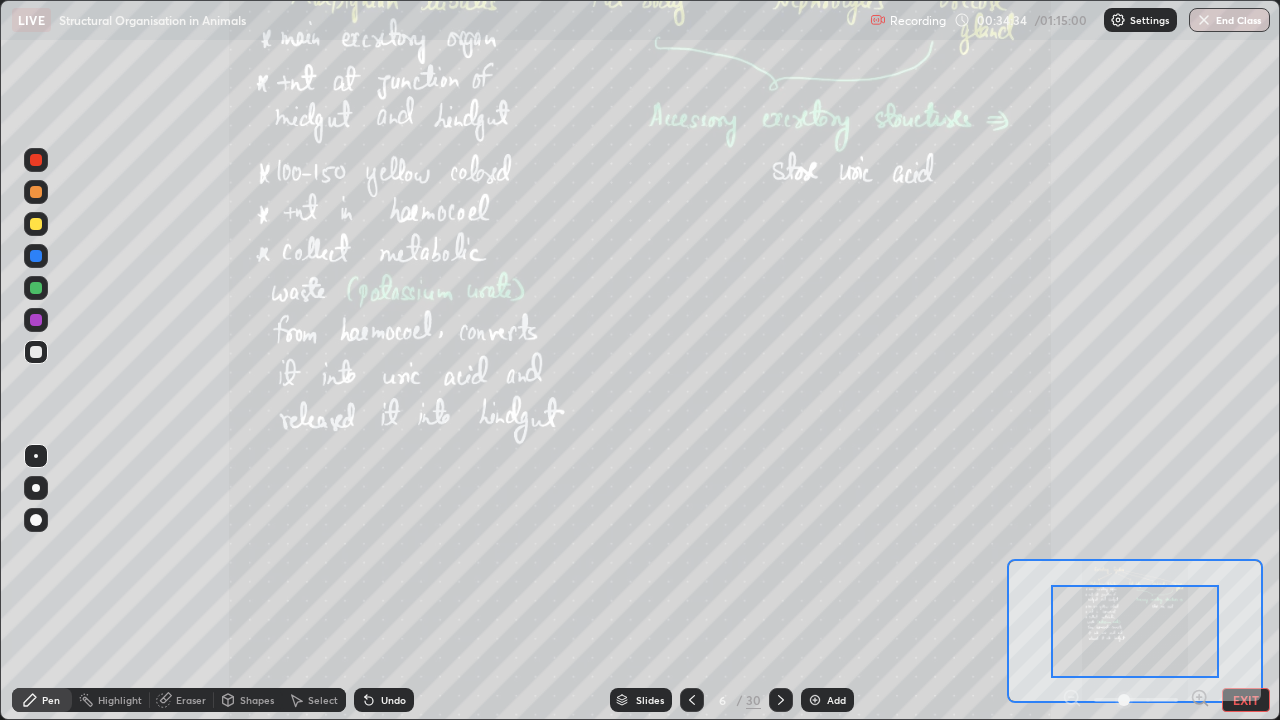 click 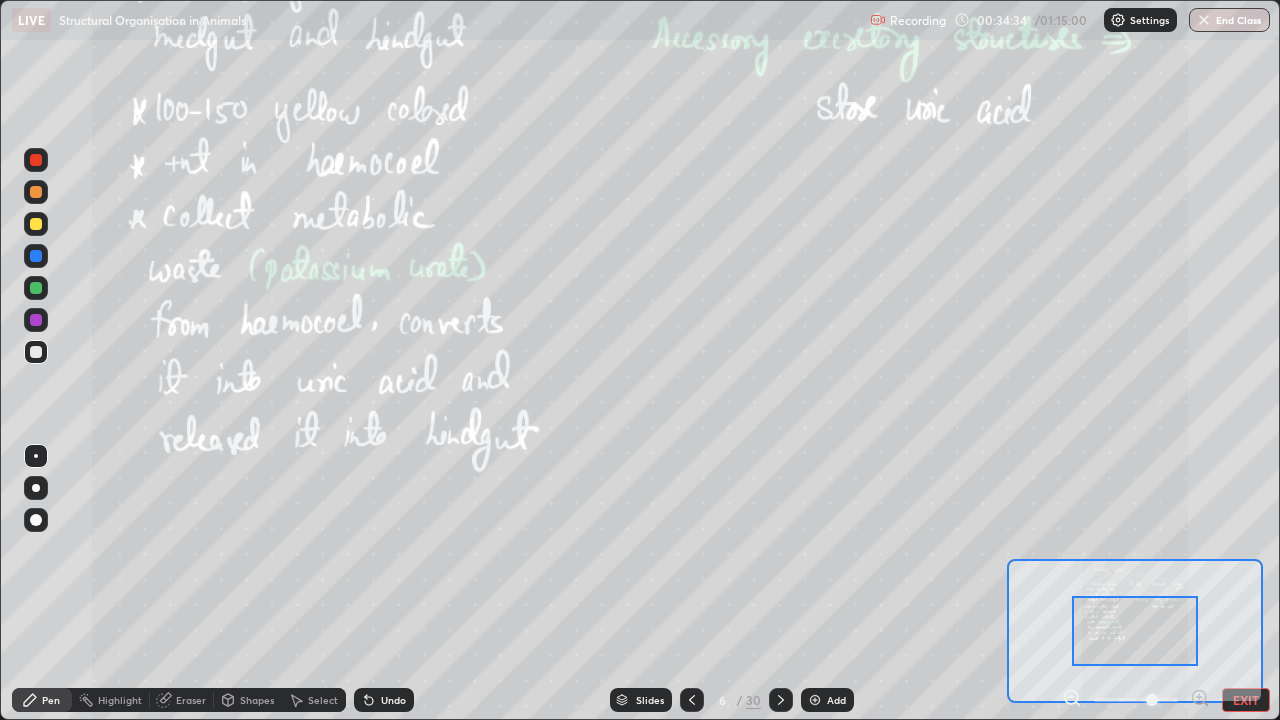 click 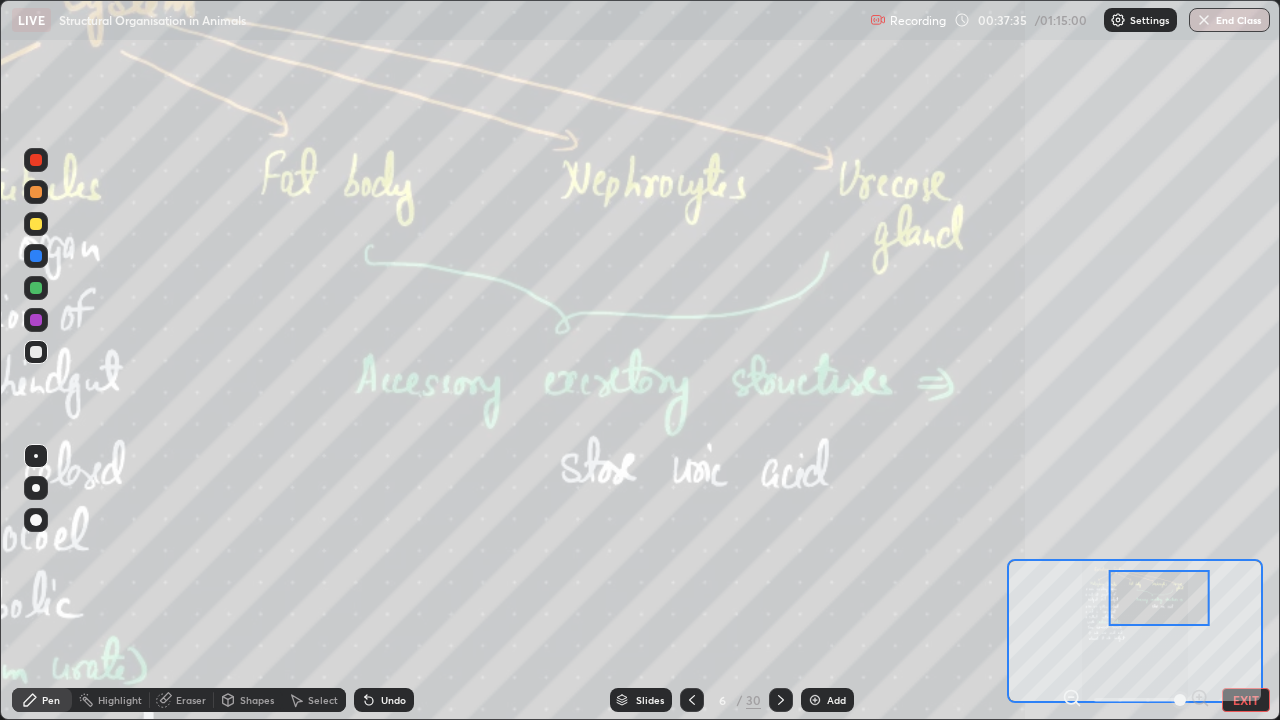 click on "Slides" at bounding box center (650, 700) 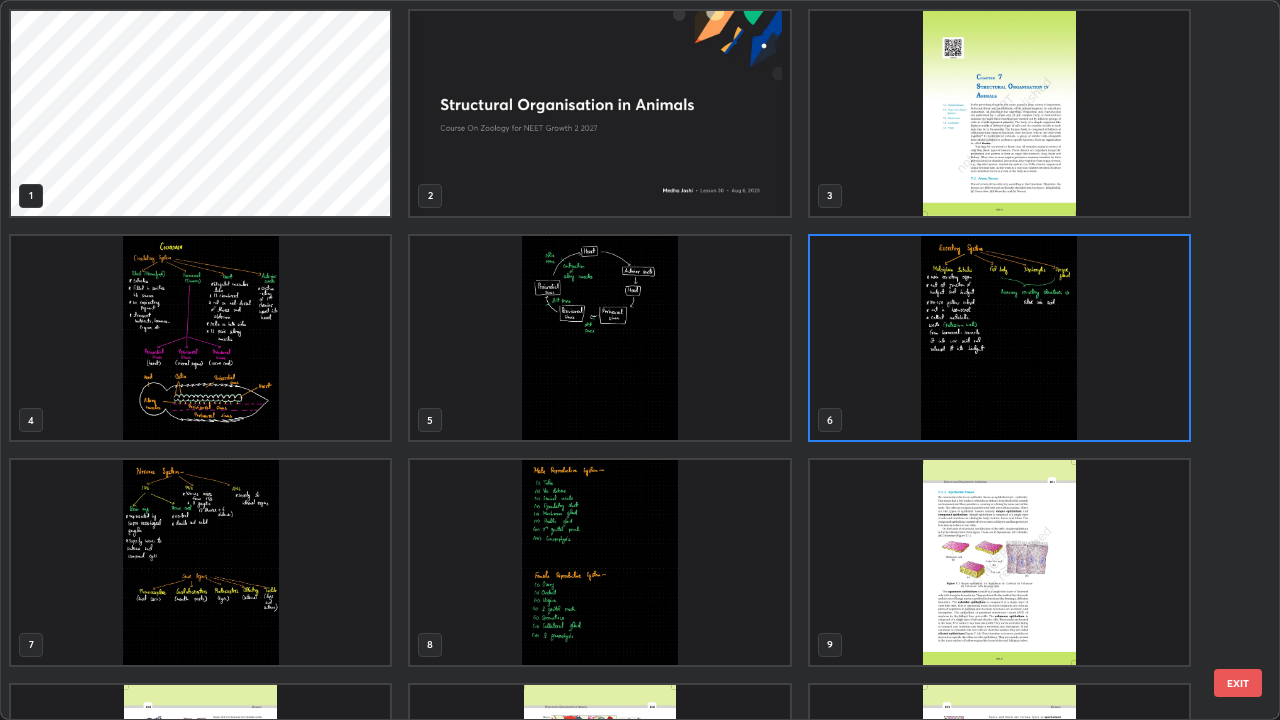 scroll, scrollTop: 7, scrollLeft: 11, axis: both 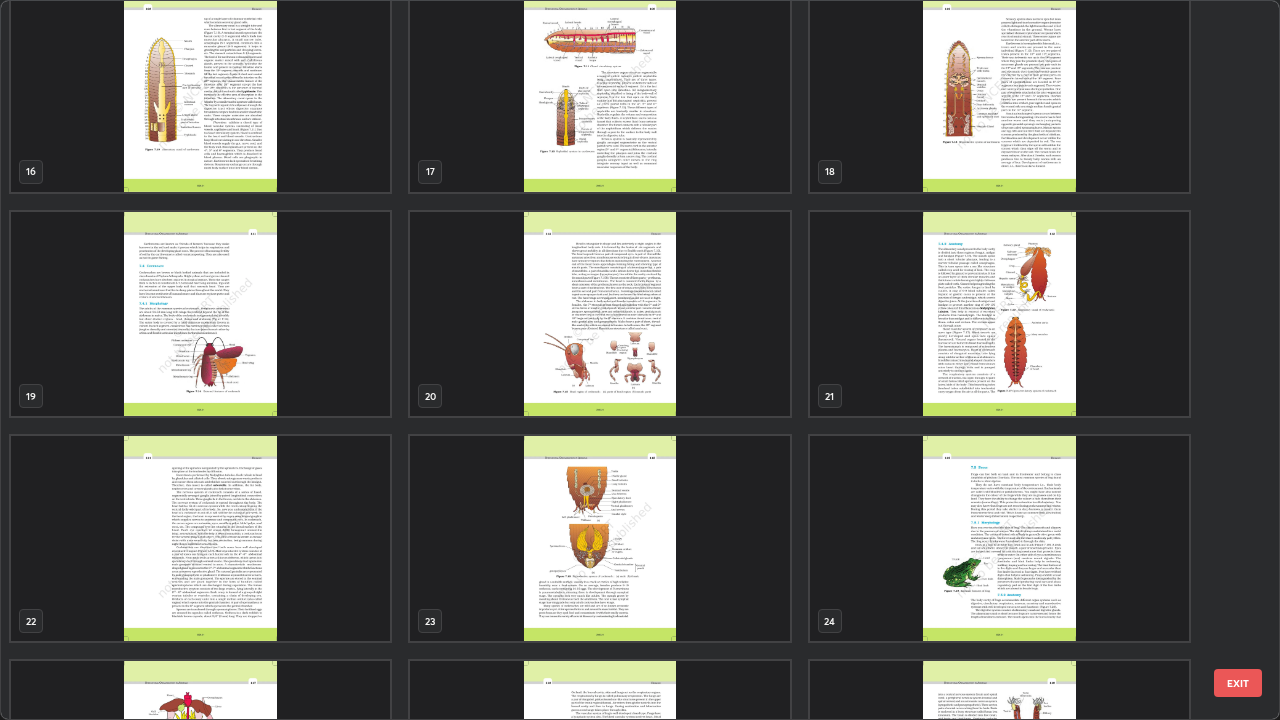 click at bounding box center (599, 538) 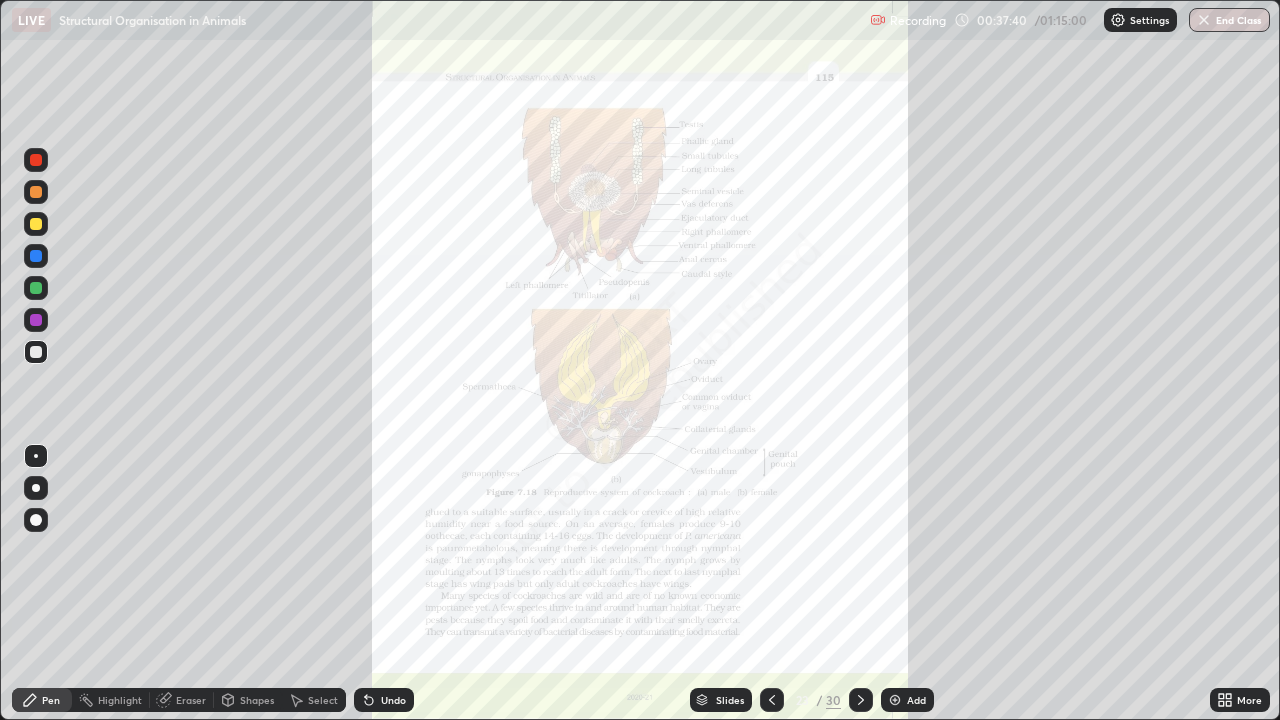 click at bounding box center [599, 538] 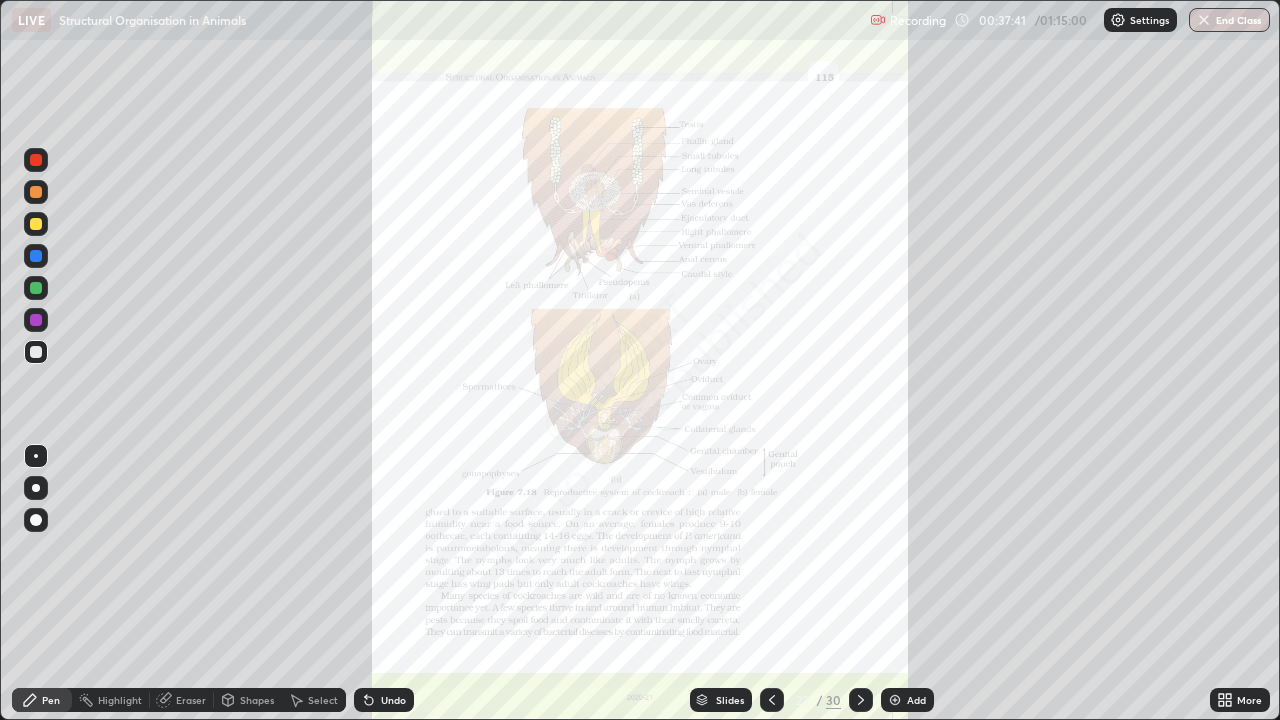 click 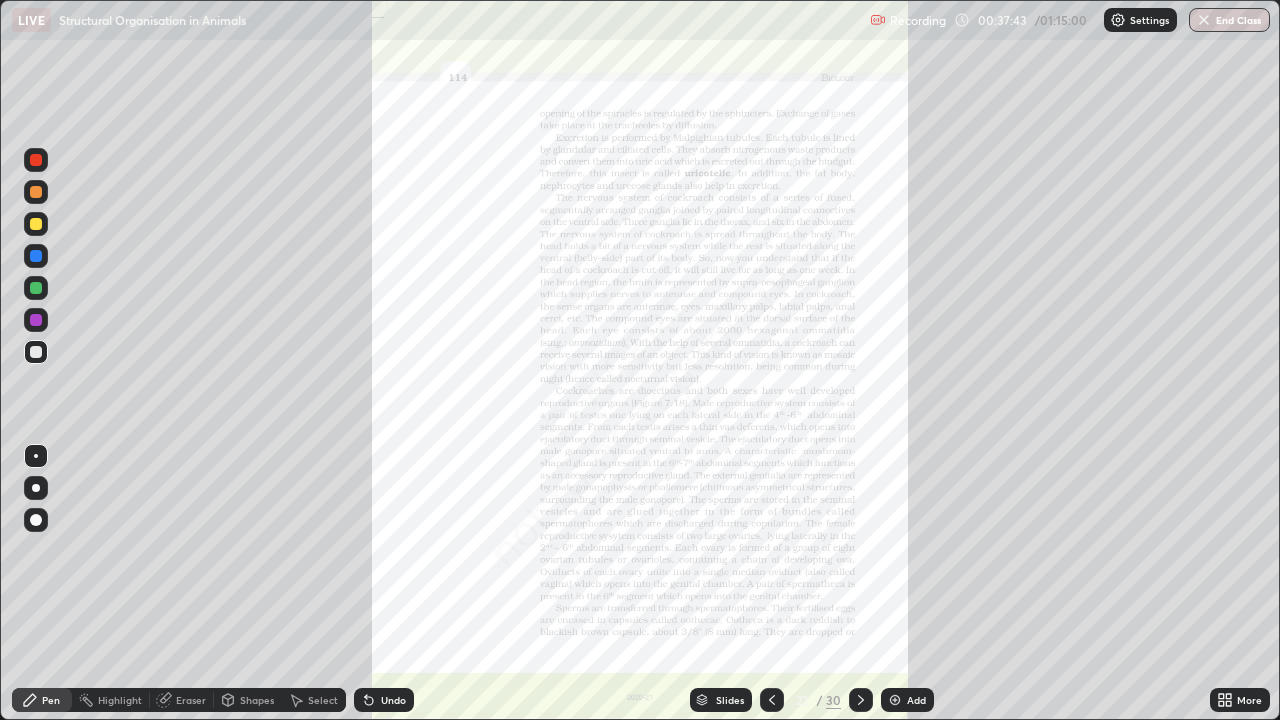 click 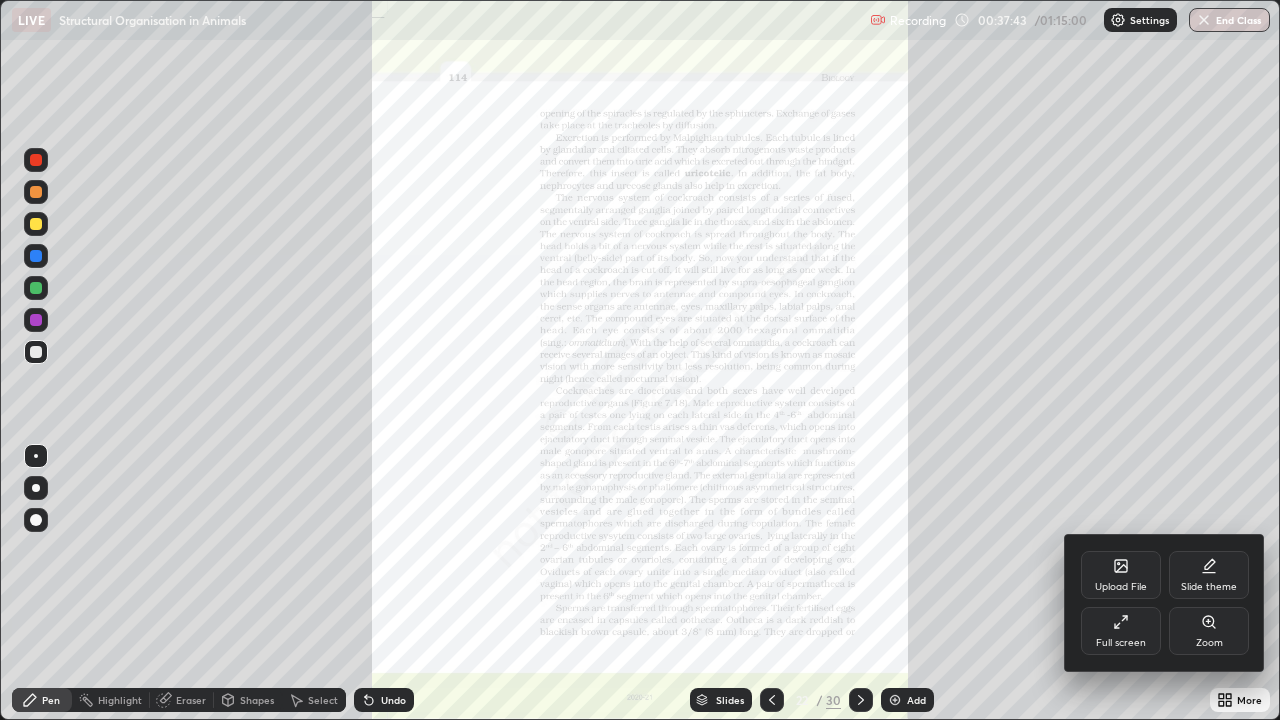 click on "Zoom" at bounding box center (1209, 631) 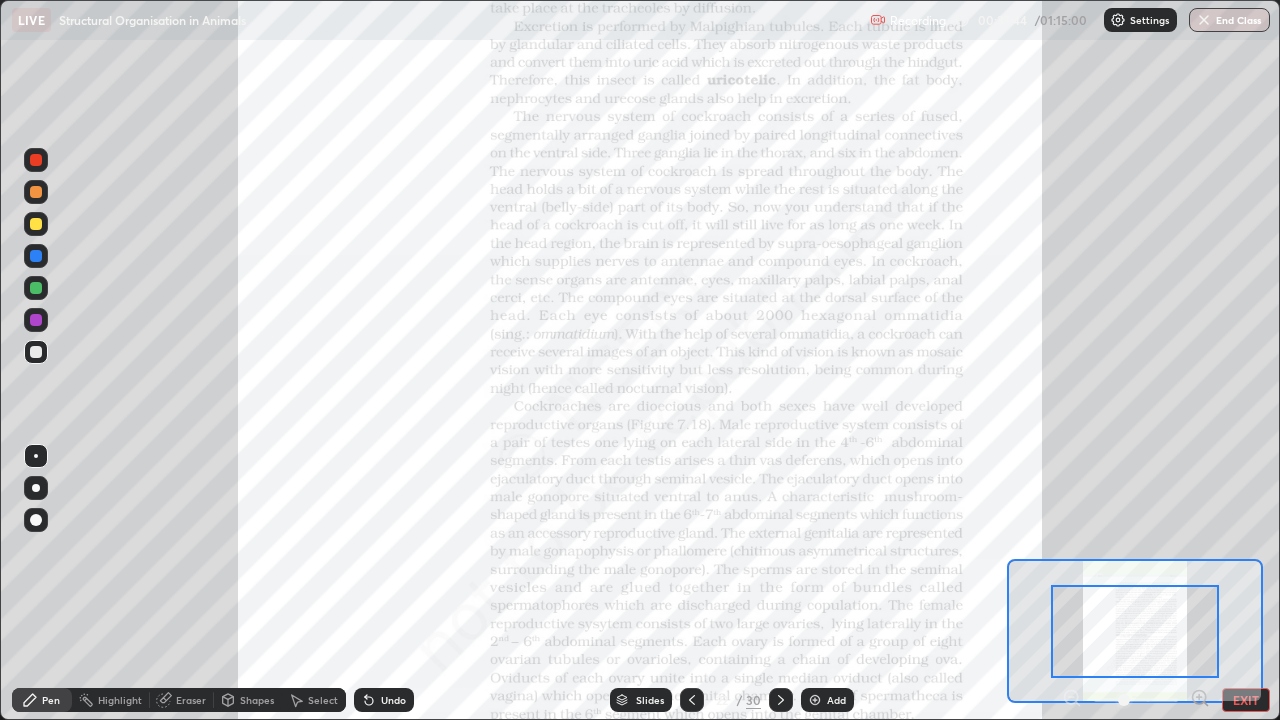 click 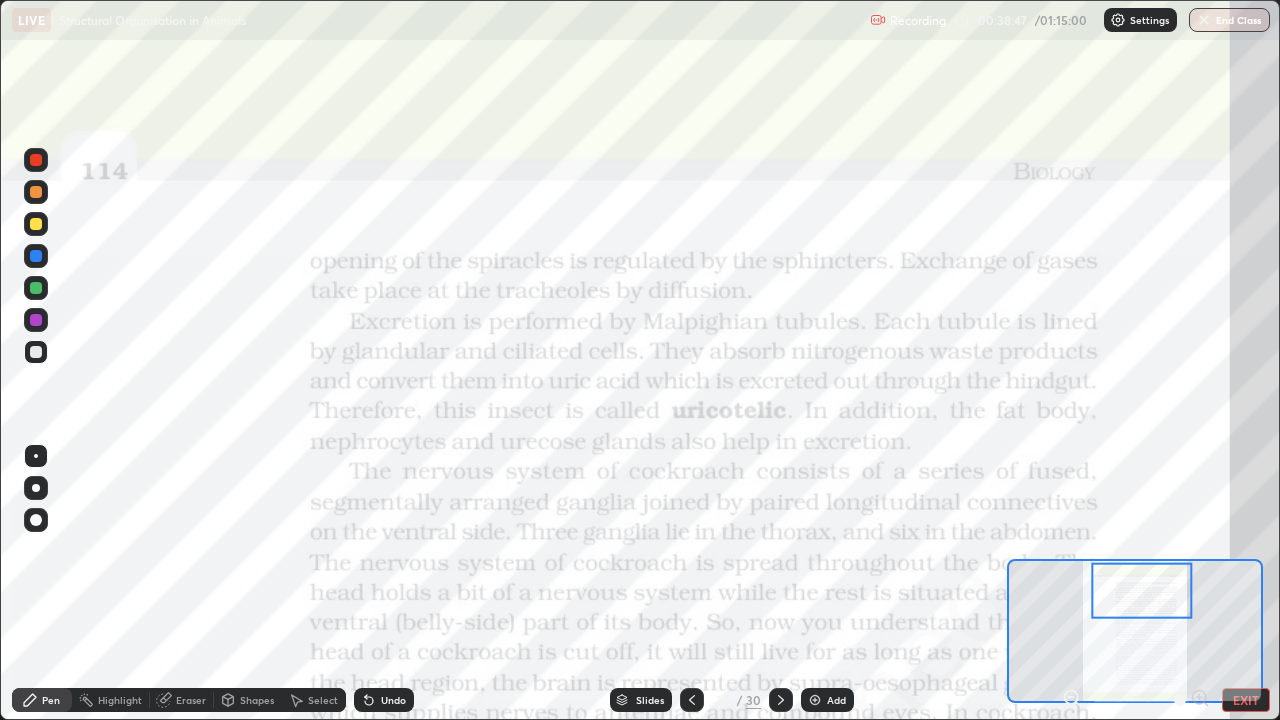 click on "Slides" at bounding box center (650, 700) 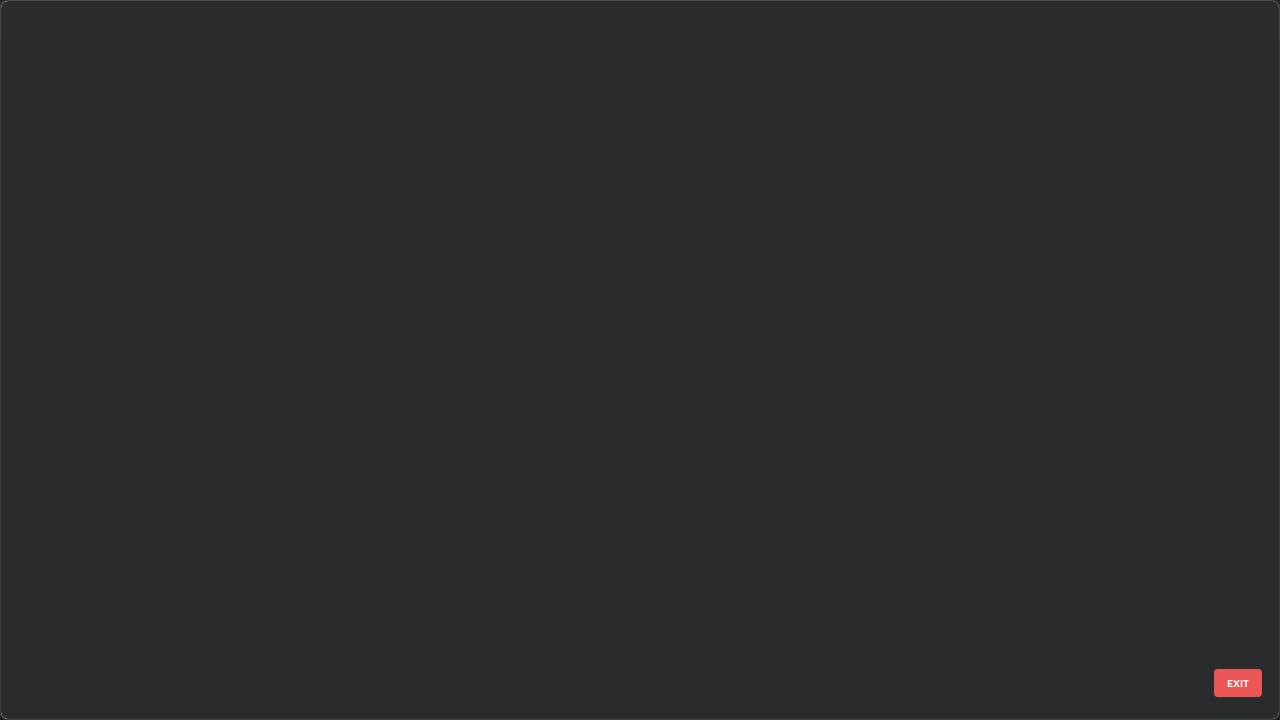 scroll, scrollTop: 1079, scrollLeft: 0, axis: vertical 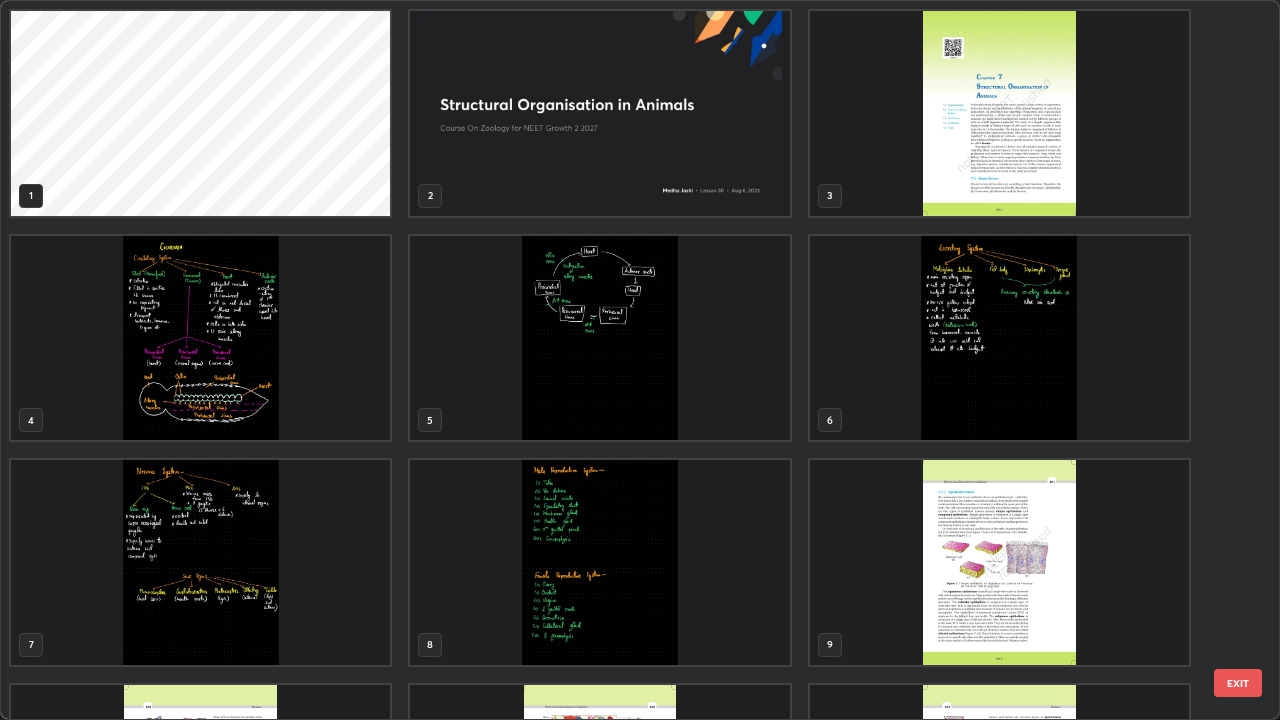 click at bounding box center [599, 562] 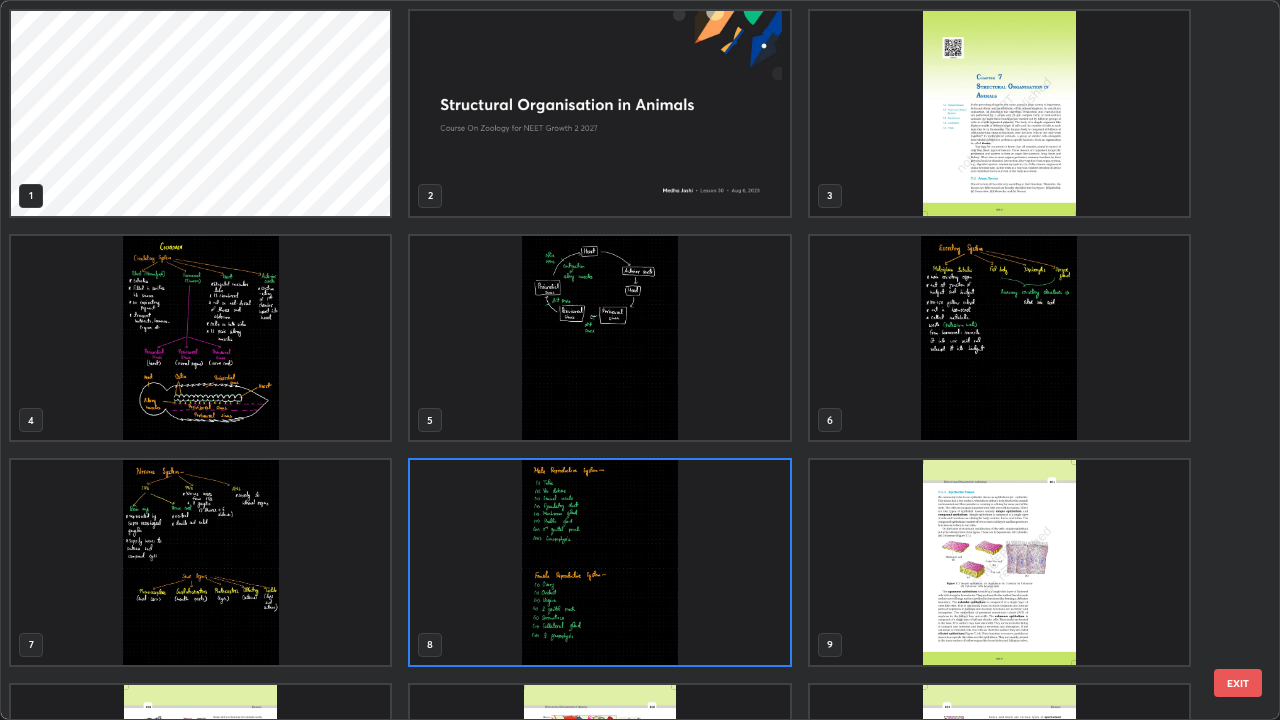 click at bounding box center [999, 338] 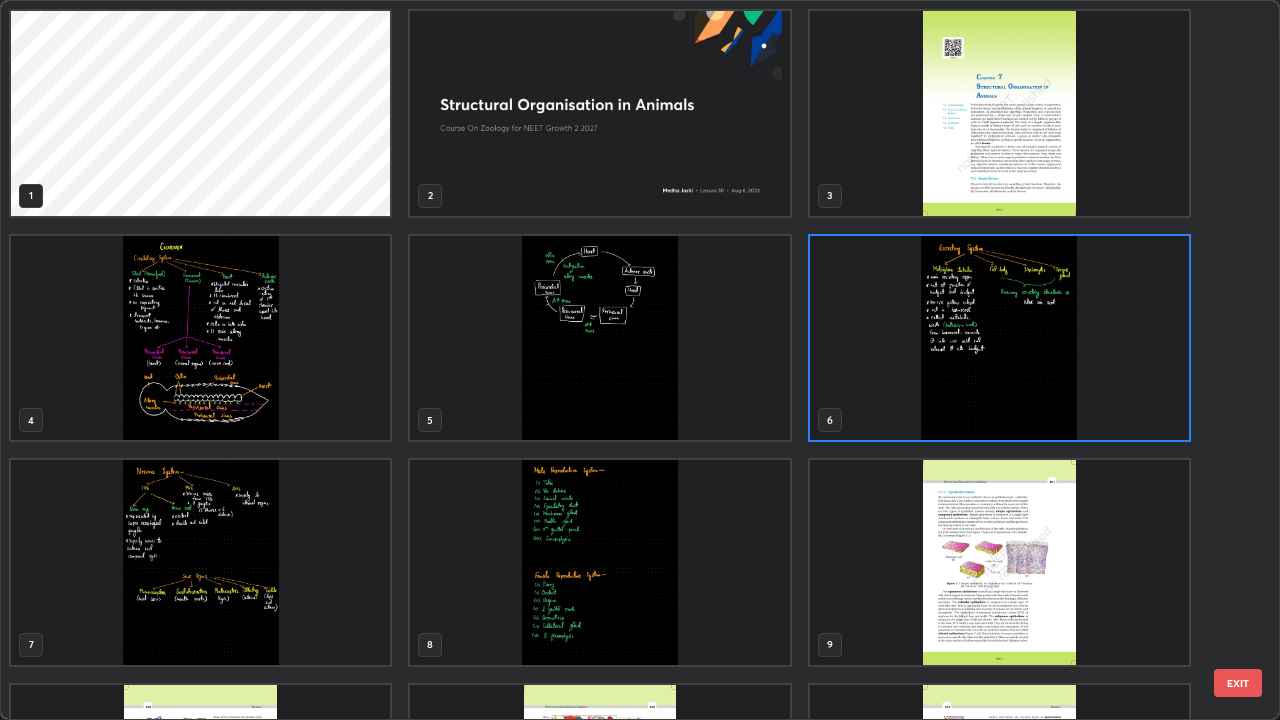 click at bounding box center [999, 338] 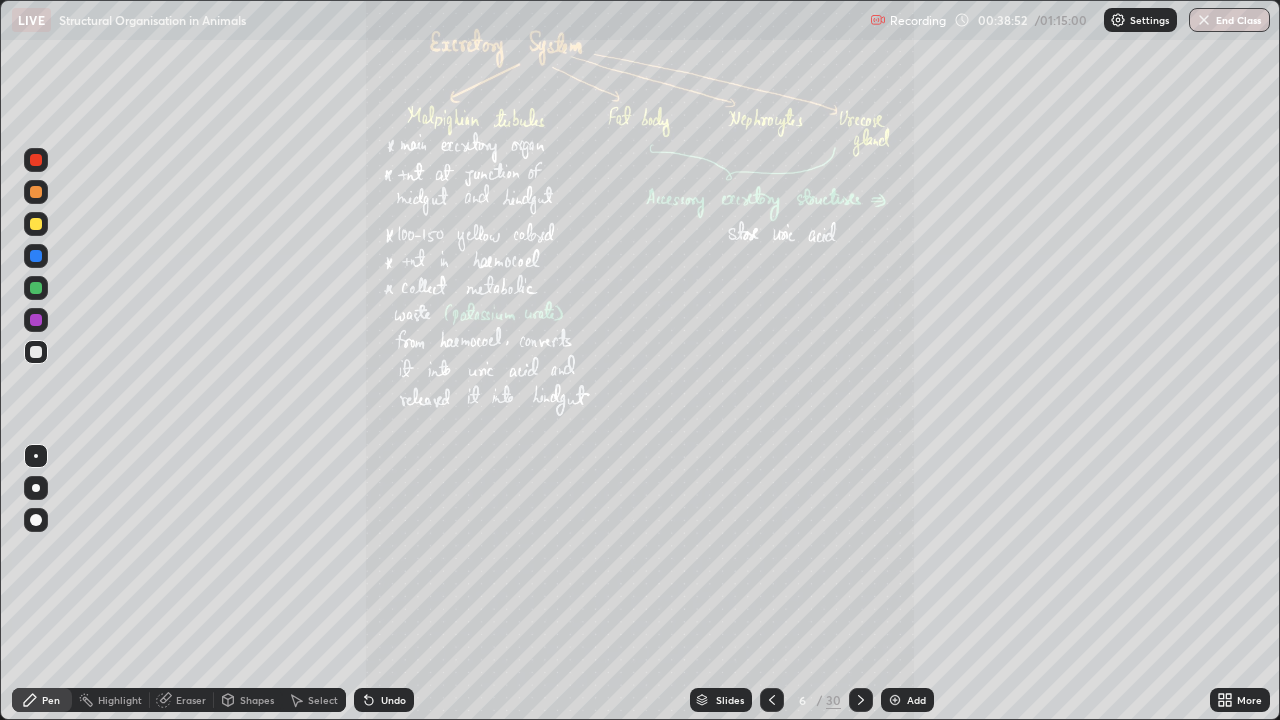 click 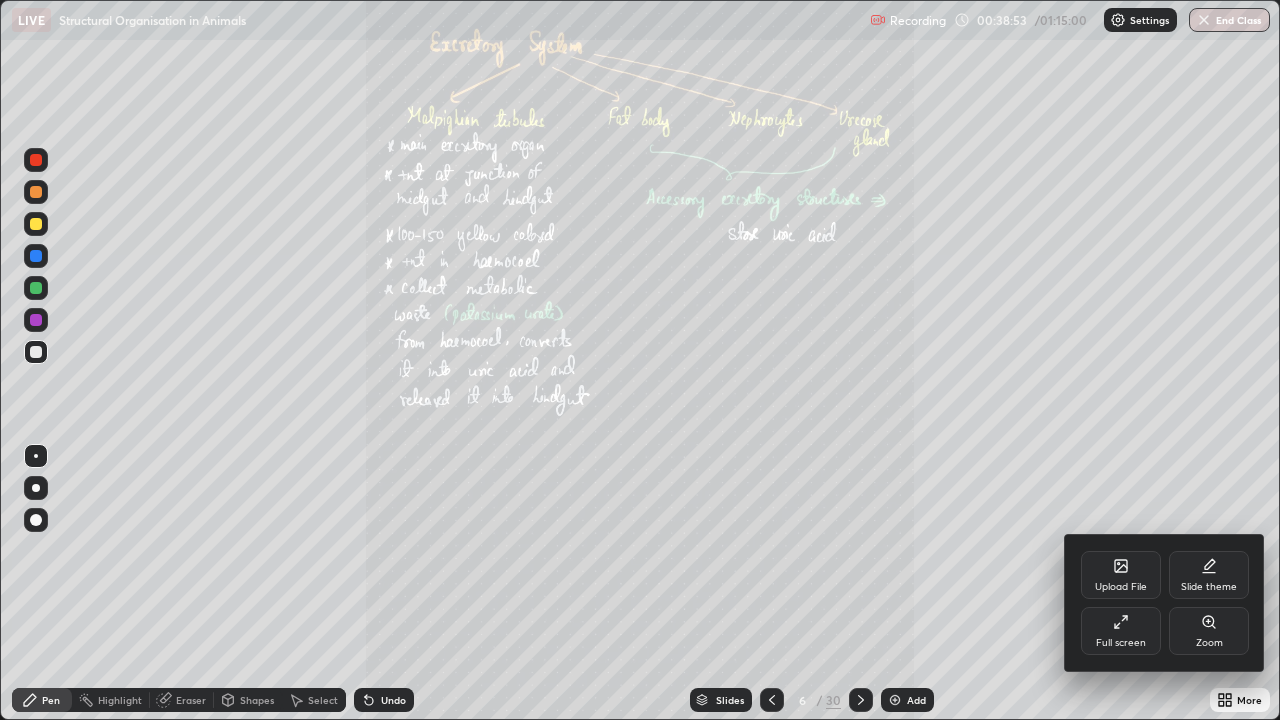click on "Zoom" at bounding box center [1209, 643] 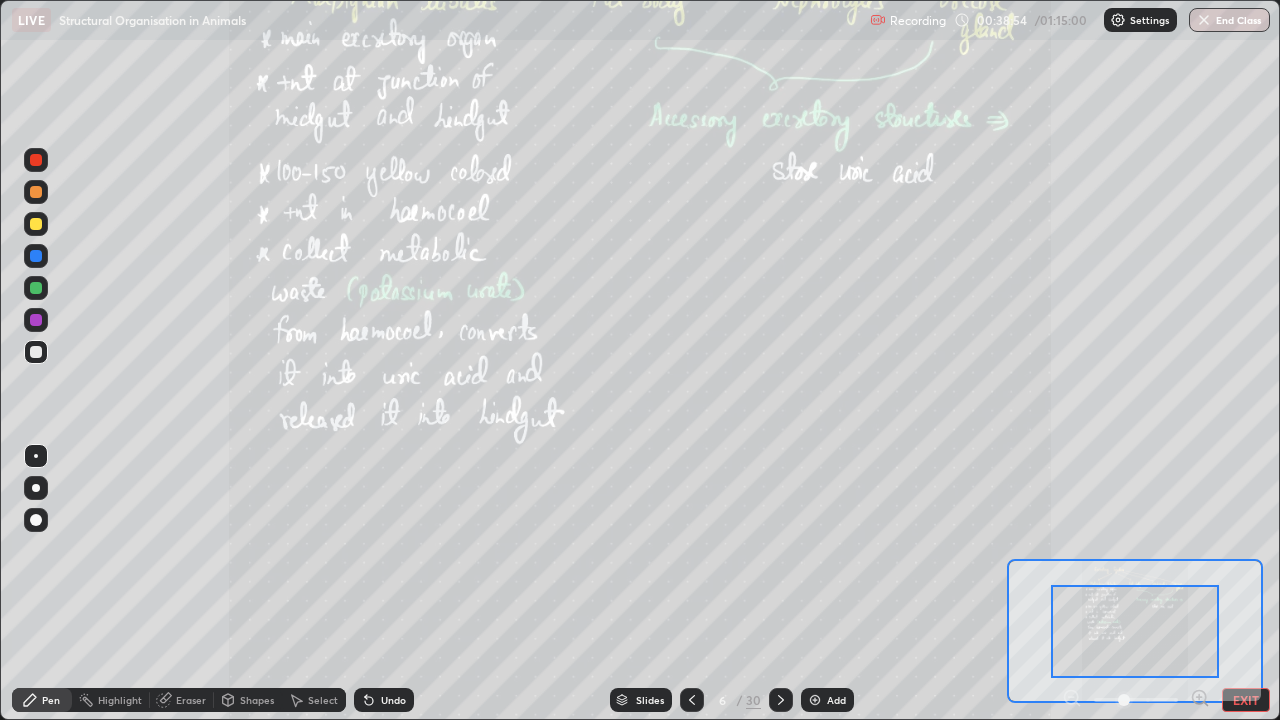click on "Pen Highlight Eraser Shapes Select Undo Slides 6 / 30 Add EXIT" at bounding box center [640, 700] 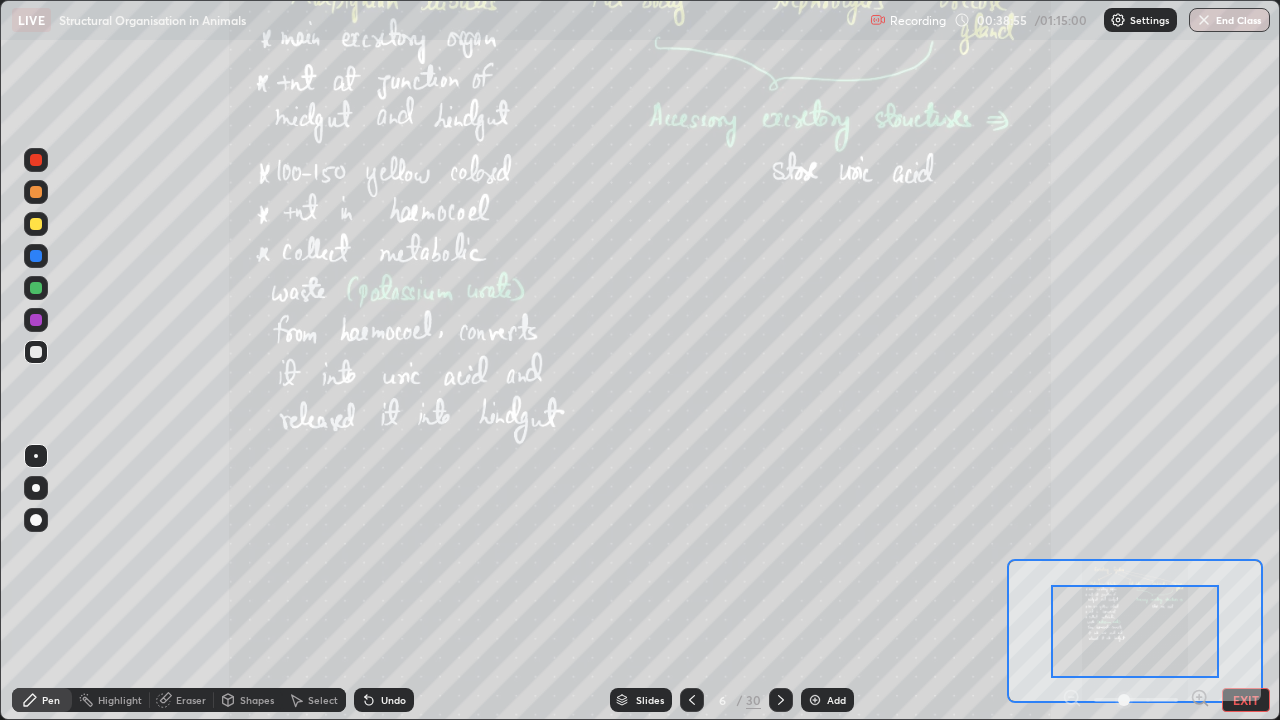 click 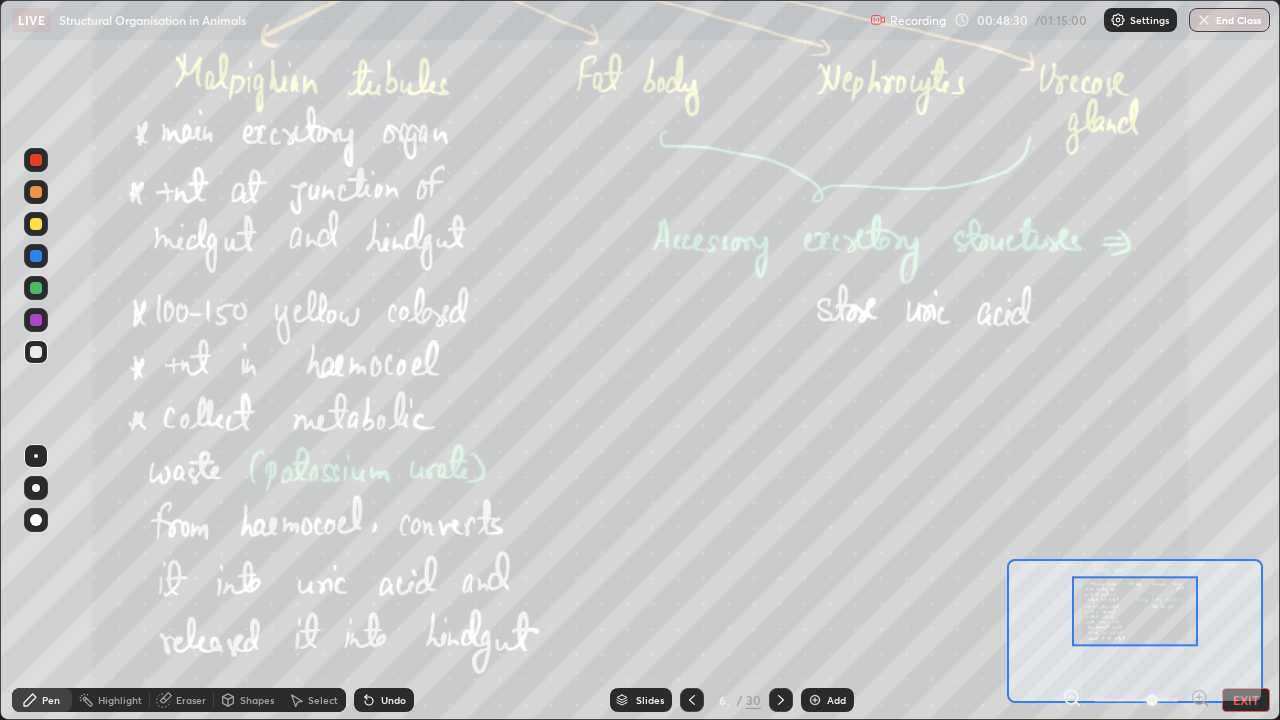 click 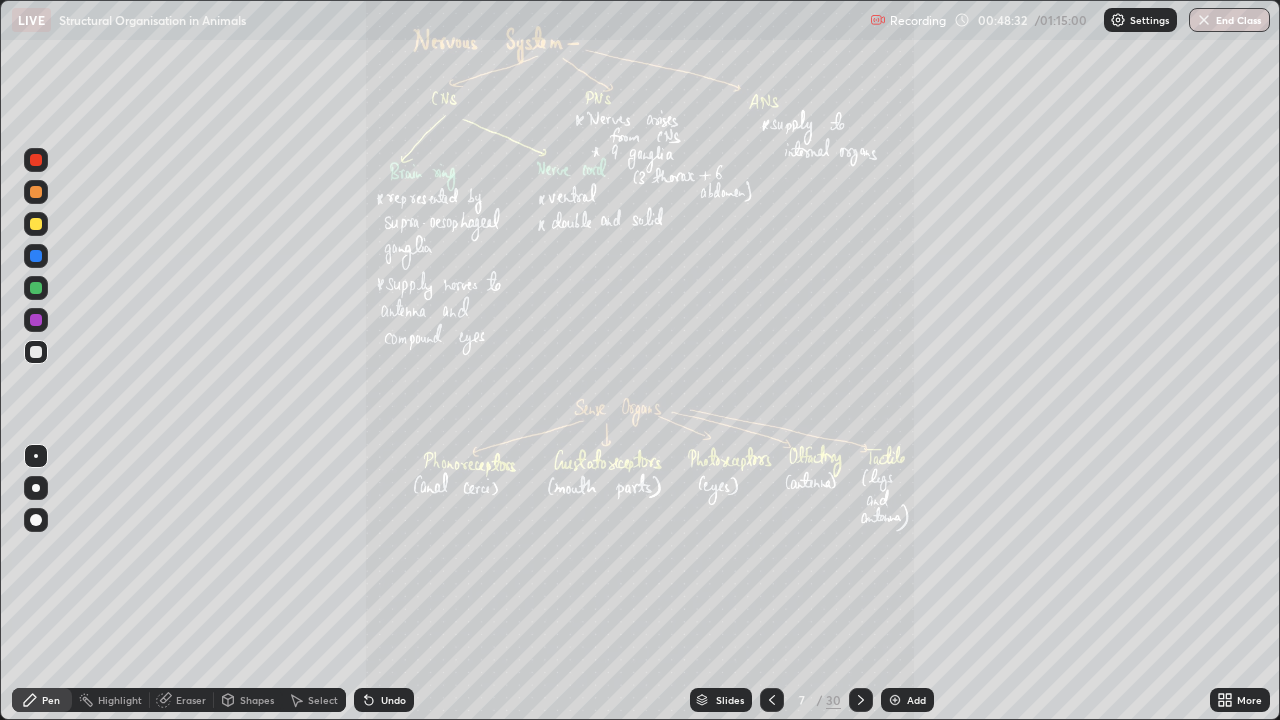 click 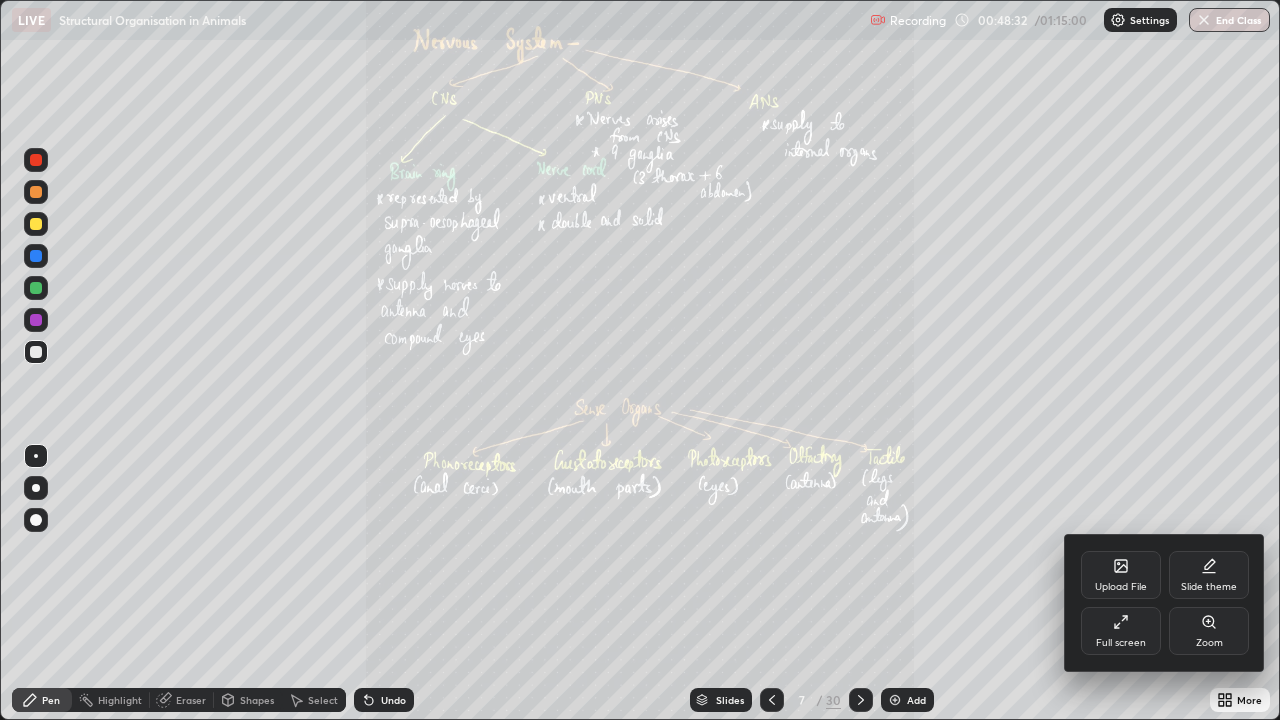 click on "Zoom" at bounding box center [1209, 631] 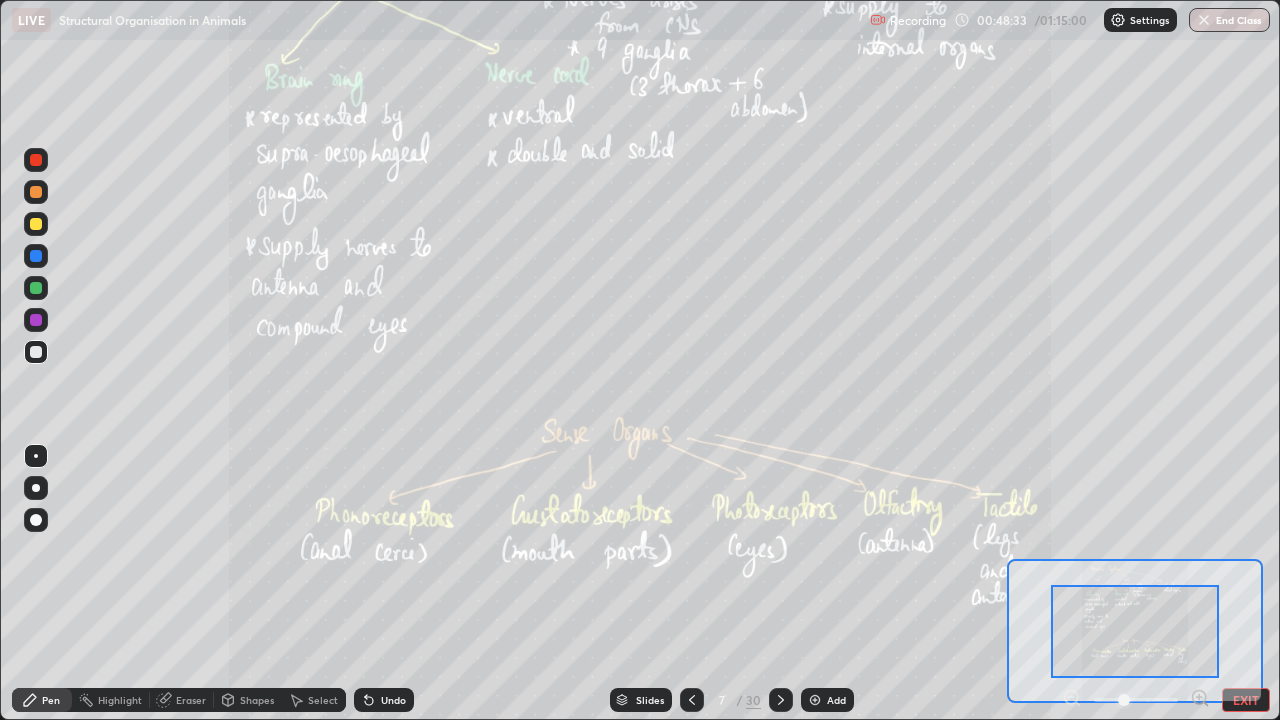 click 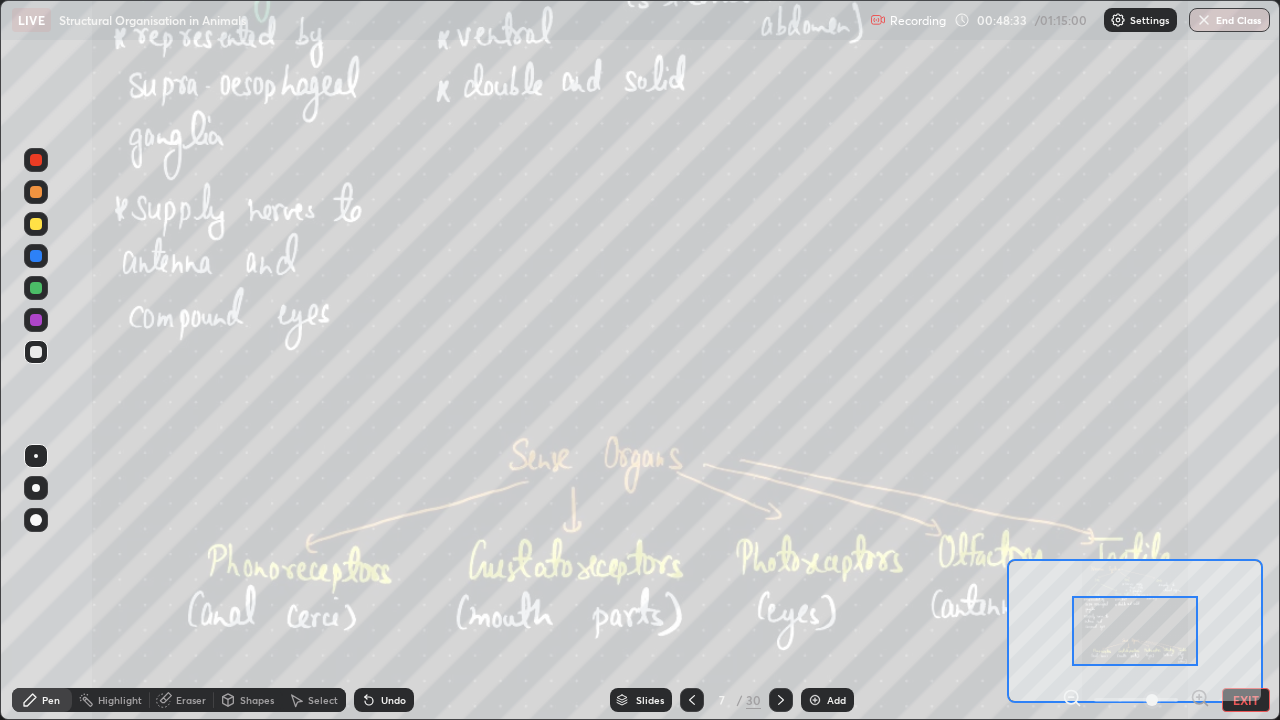 click 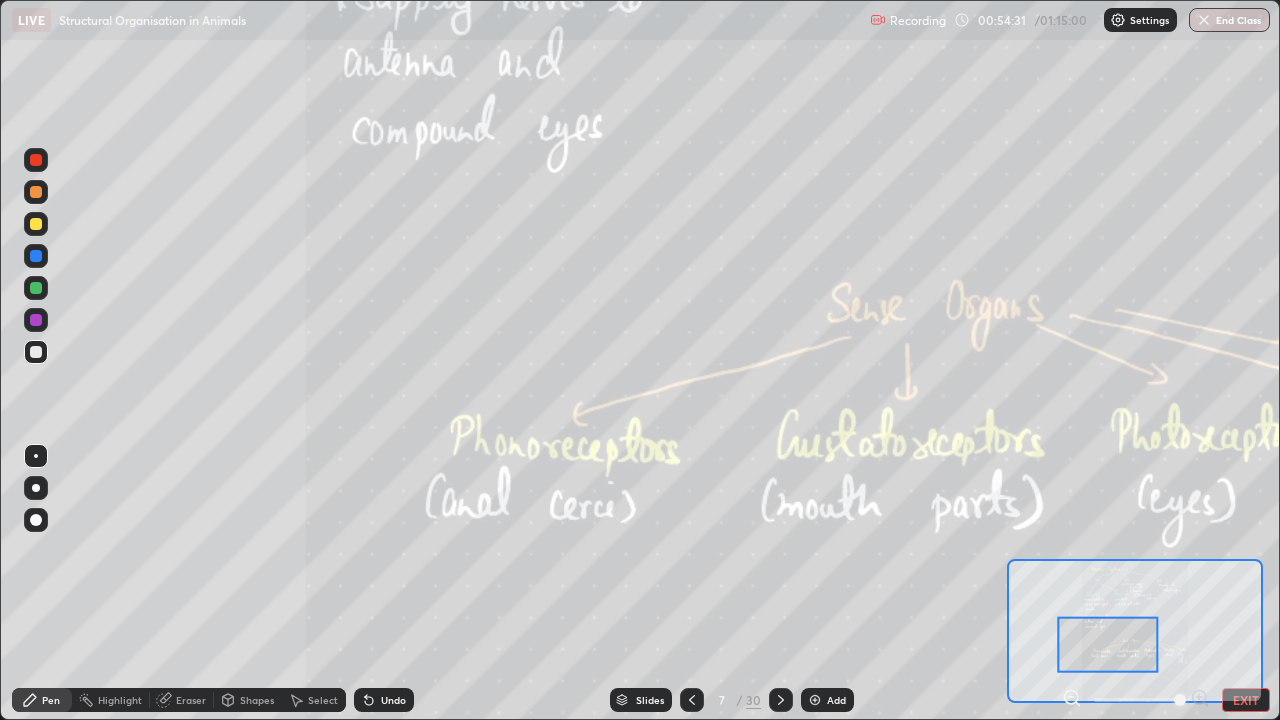 click on "Undo" at bounding box center (384, 700) 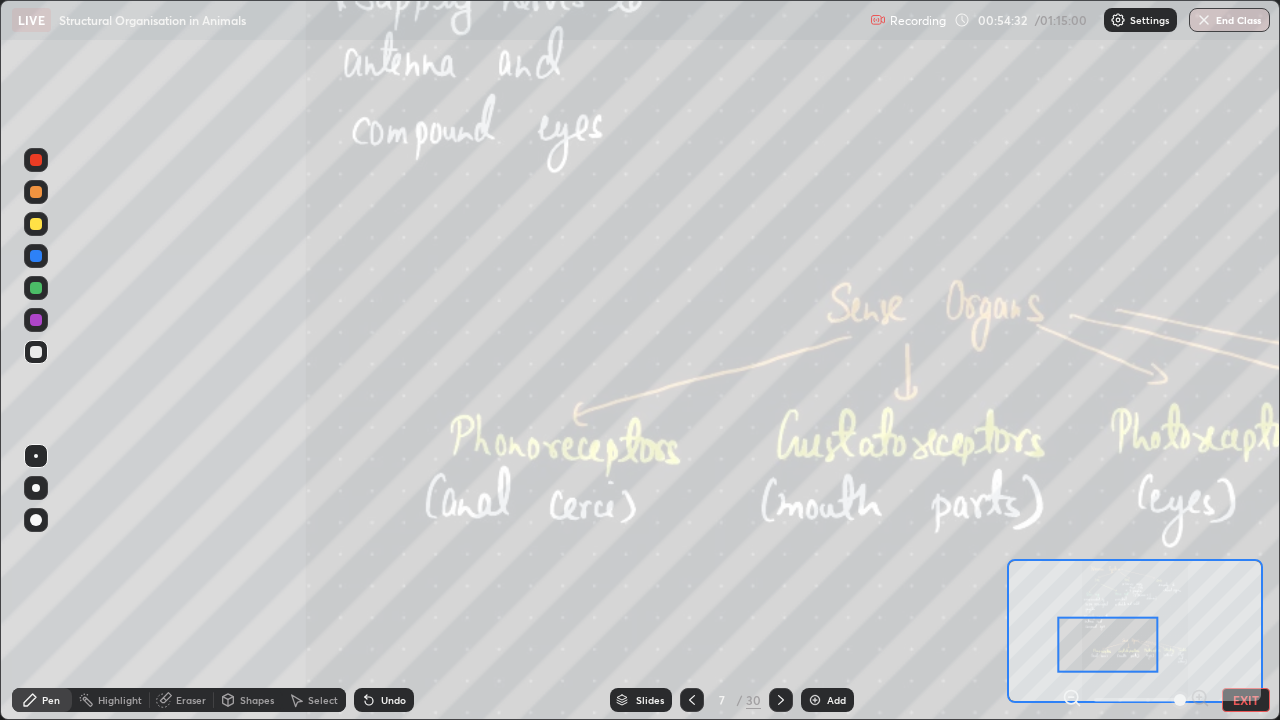 click on "Undo" at bounding box center [384, 700] 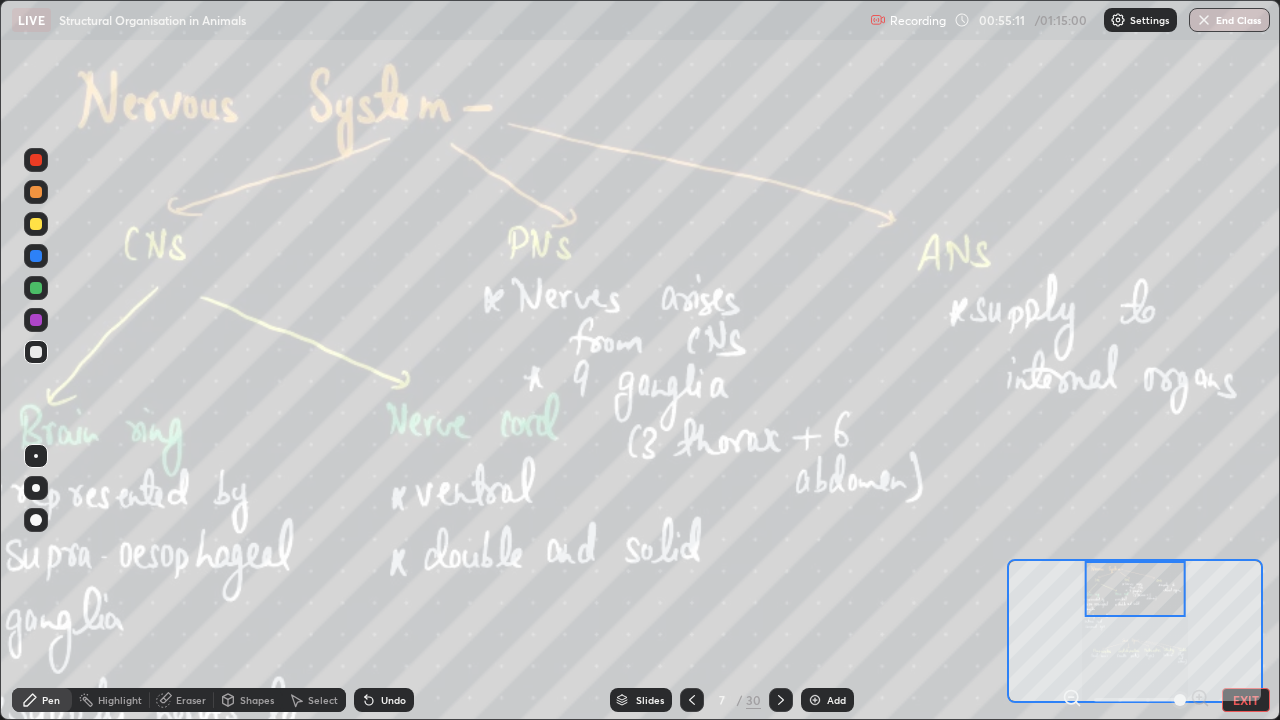click 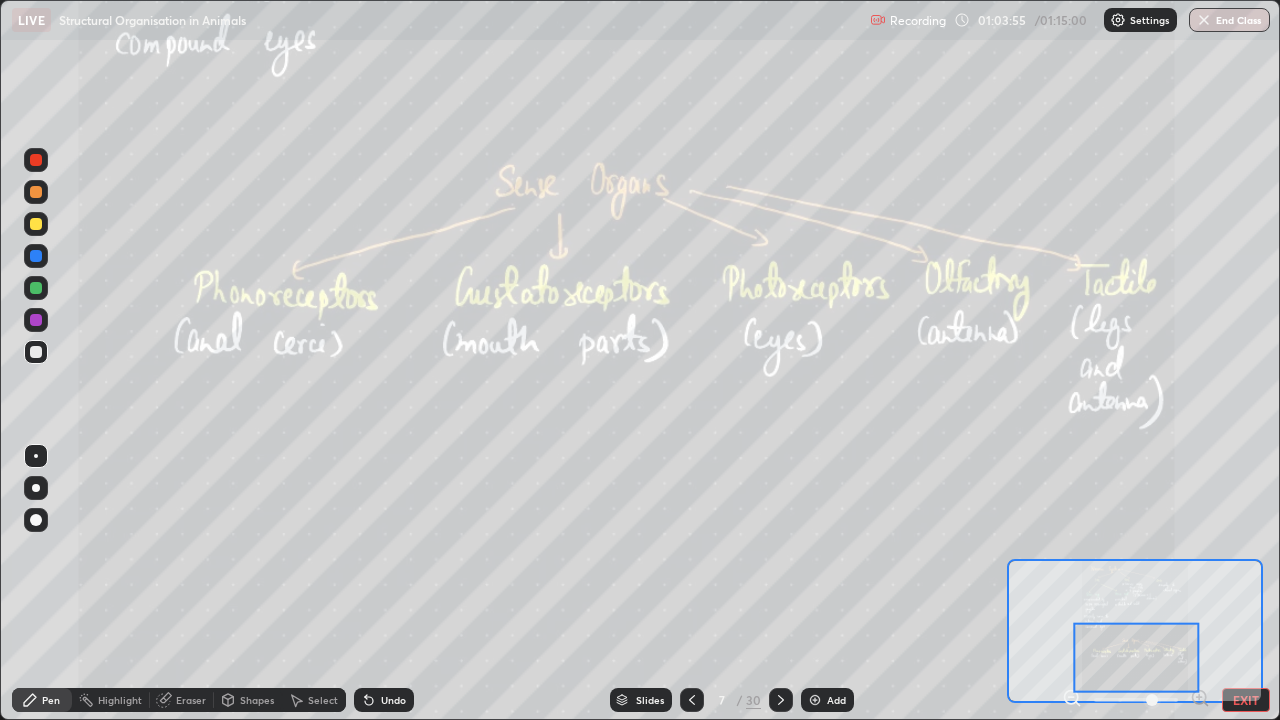 click on "Slides" at bounding box center [641, 700] 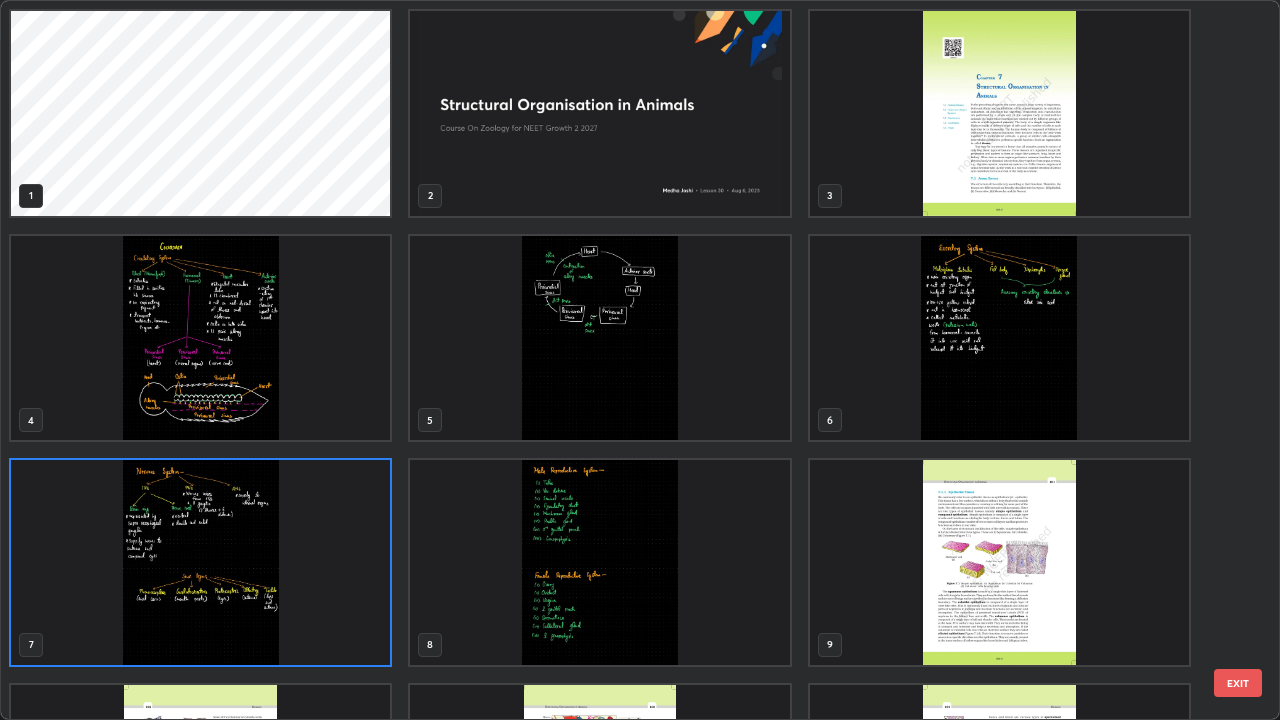 scroll, scrollTop: 7, scrollLeft: 11, axis: both 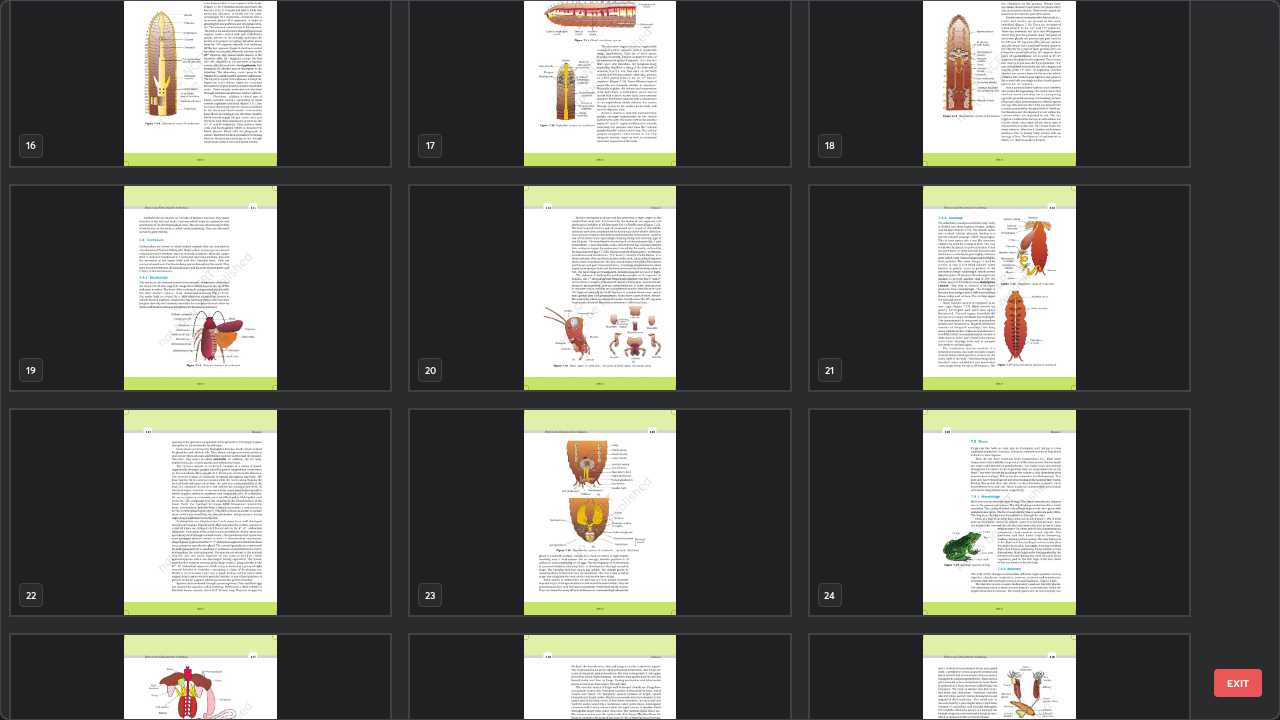 click at bounding box center (599, 512) 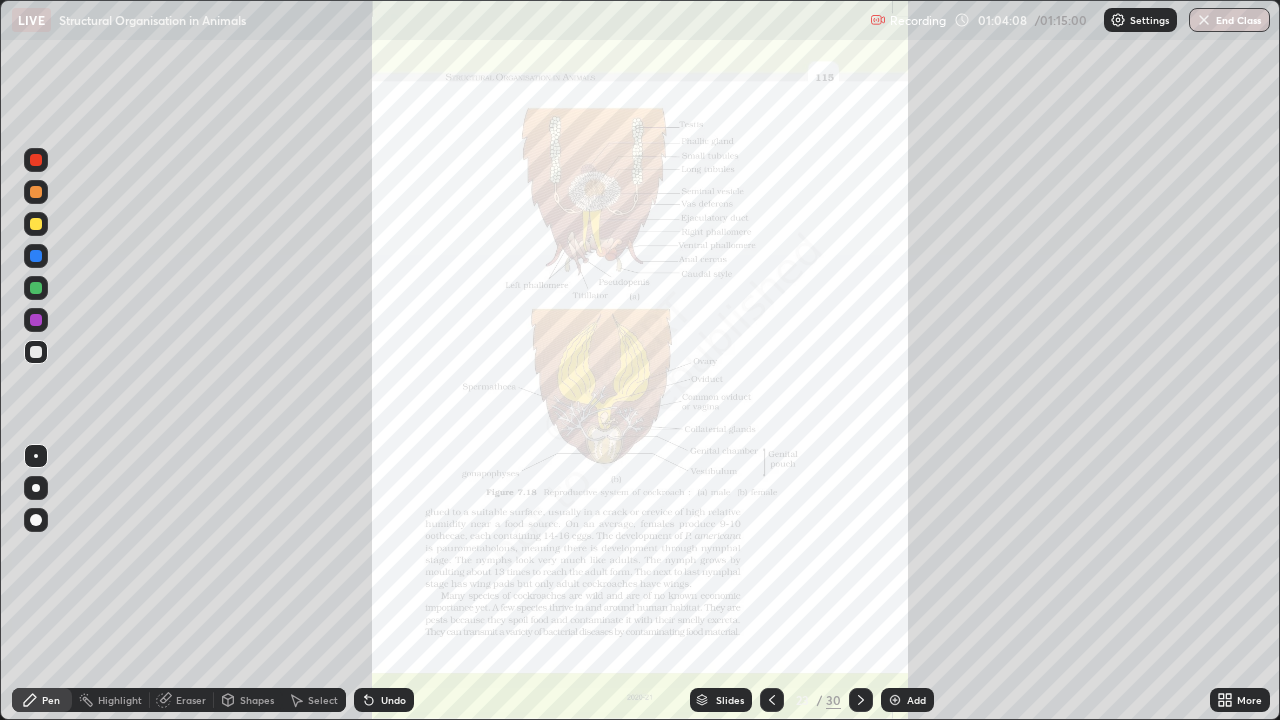 click at bounding box center (36, 160) 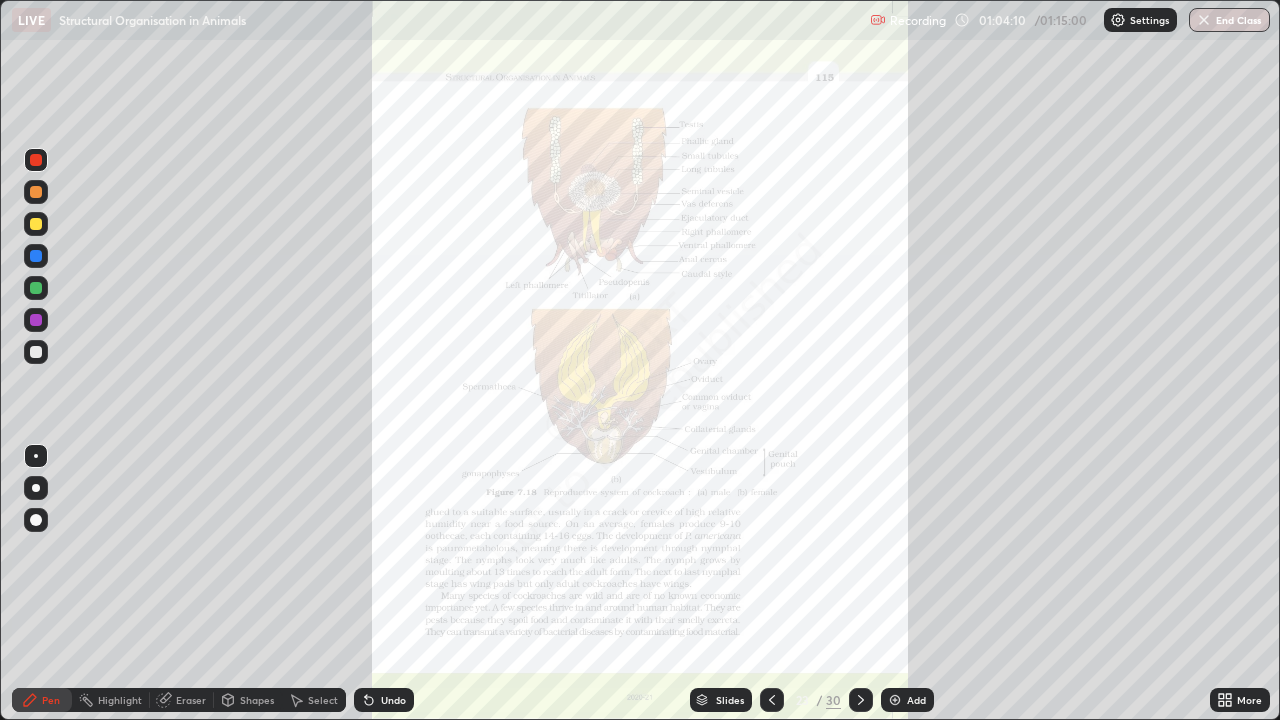 click 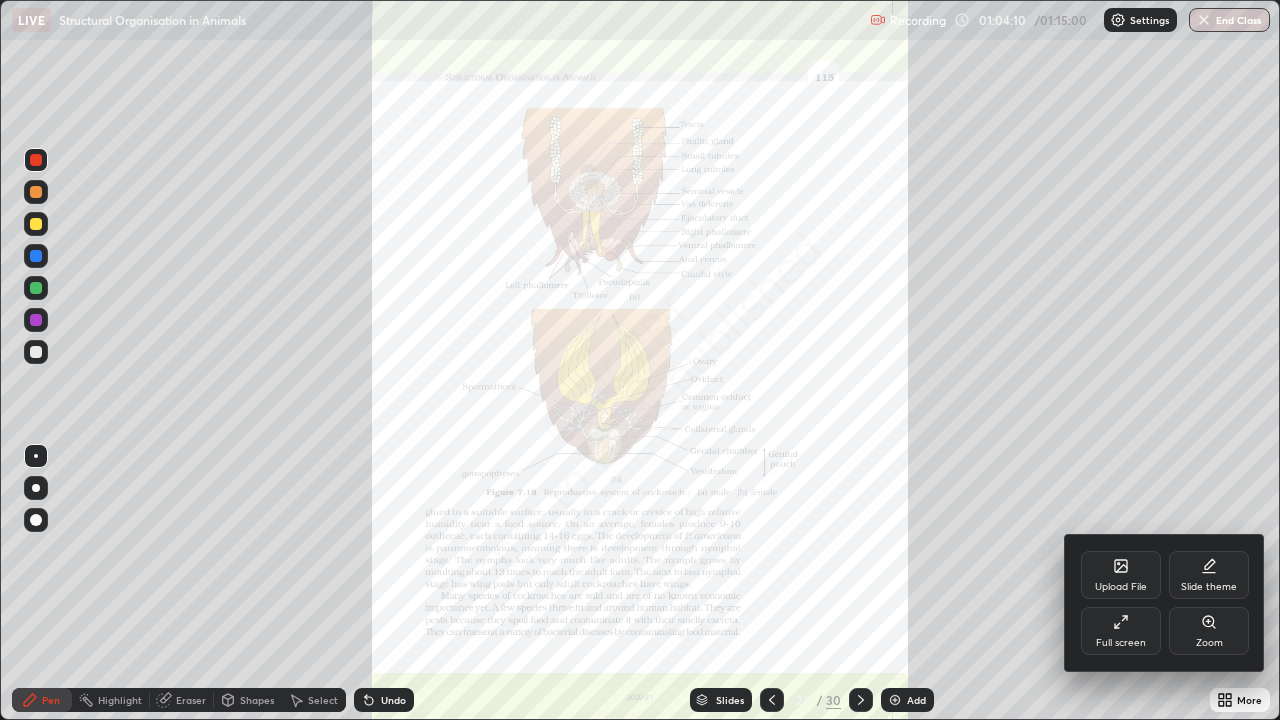 click on "Zoom" at bounding box center [1209, 631] 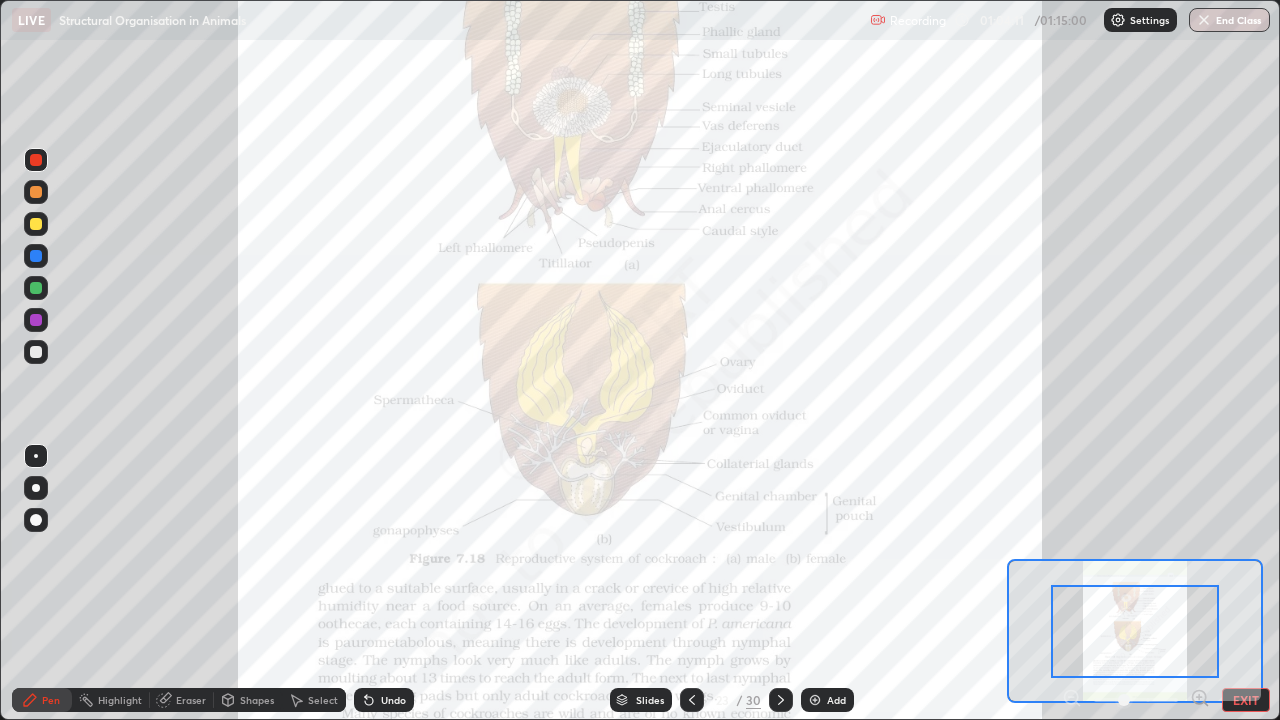 click 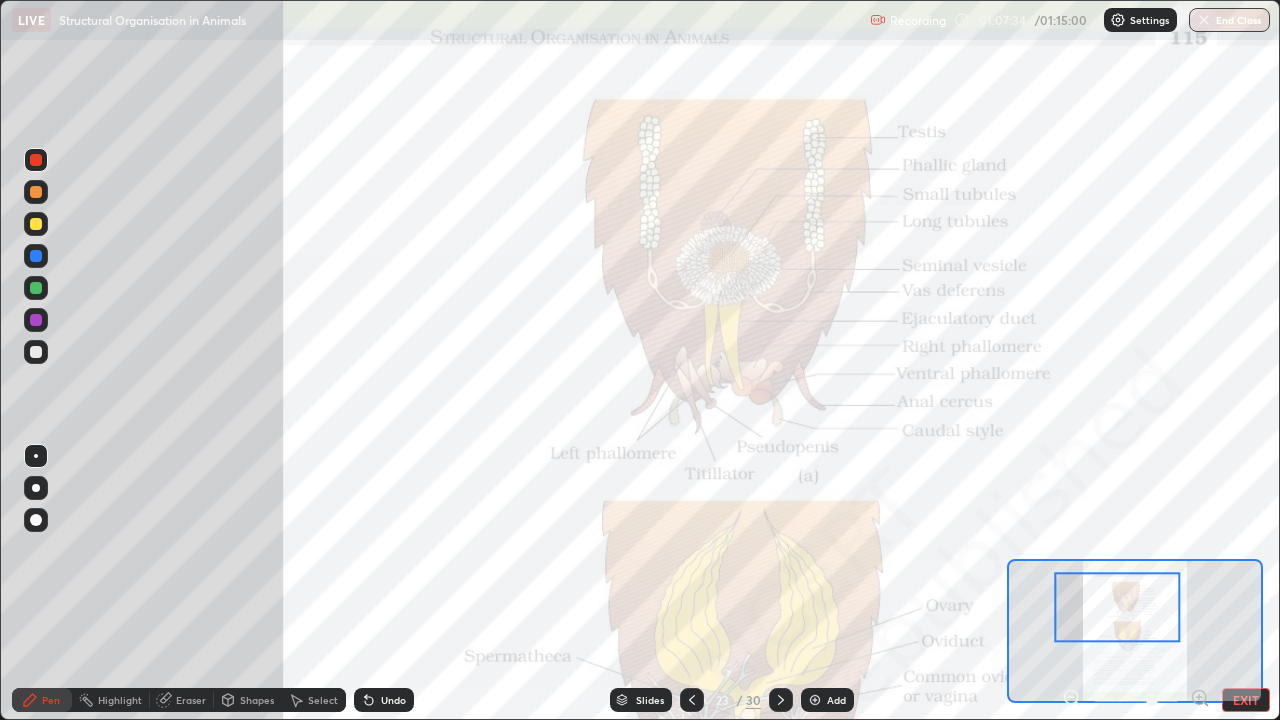 click 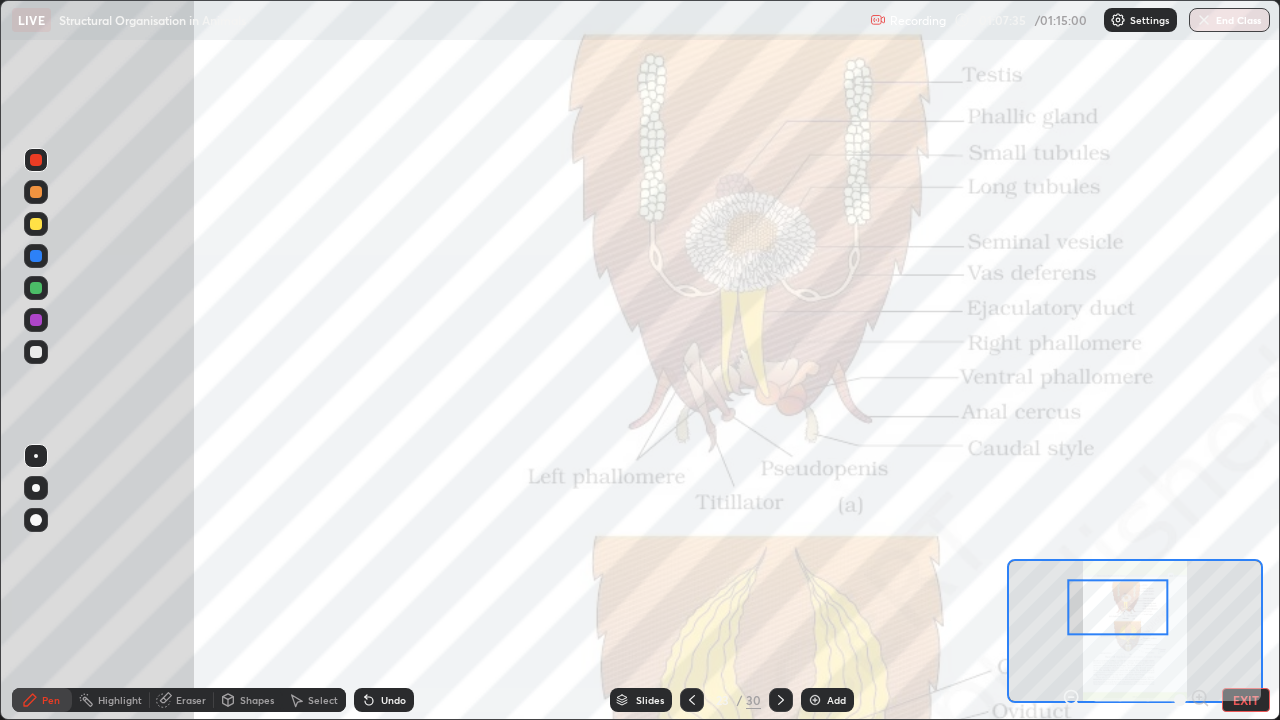 click at bounding box center [1117, 608] 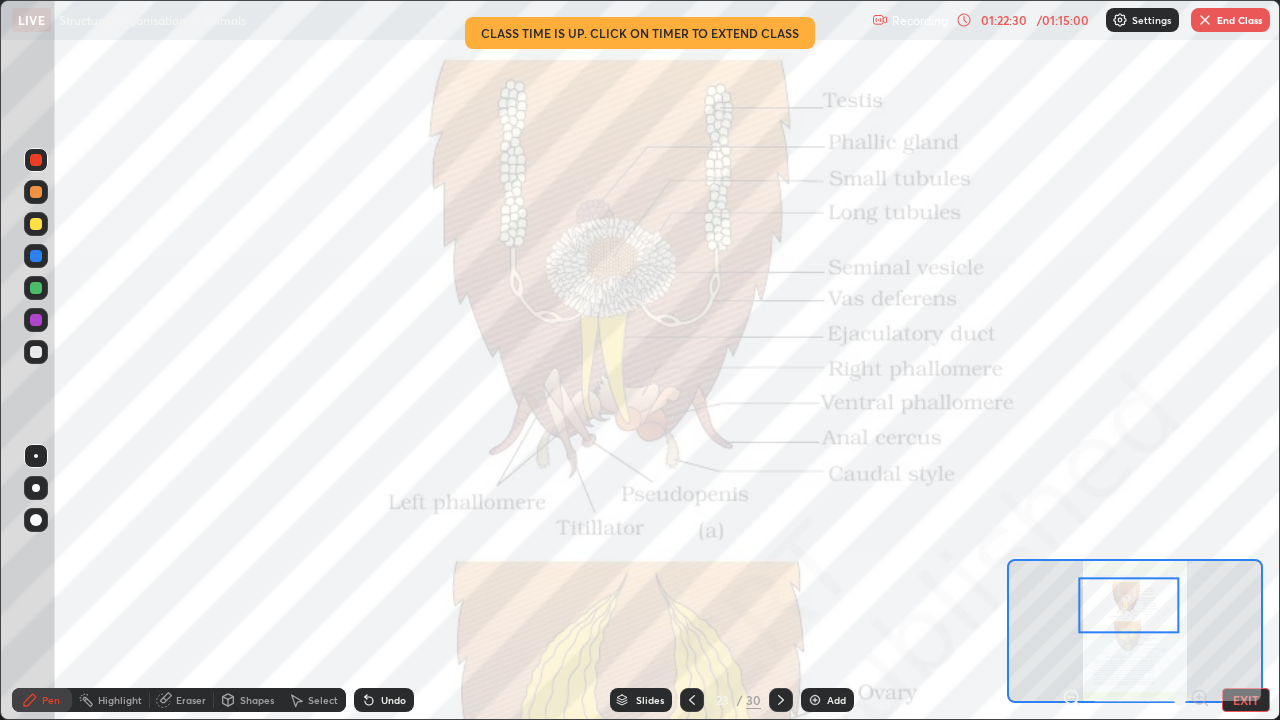 click on "EXIT" at bounding box center [1246, 700] 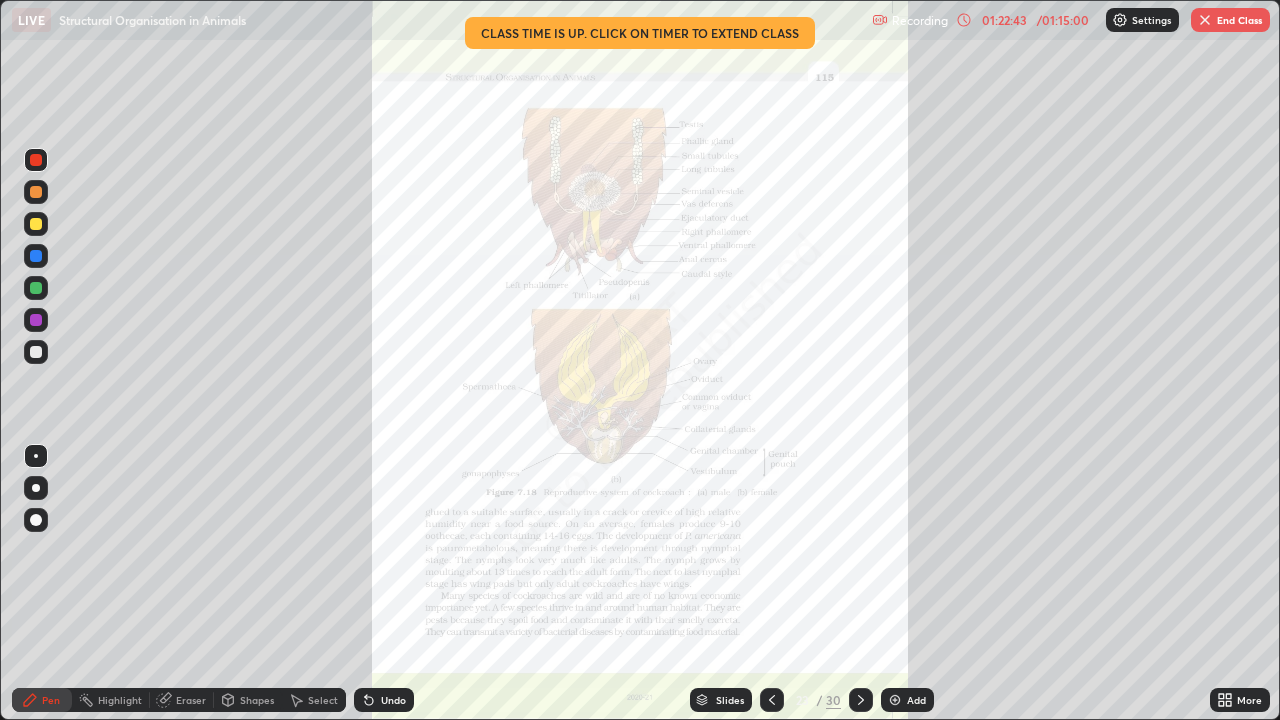 click on "End Class" at bounding box center (1230, 20) 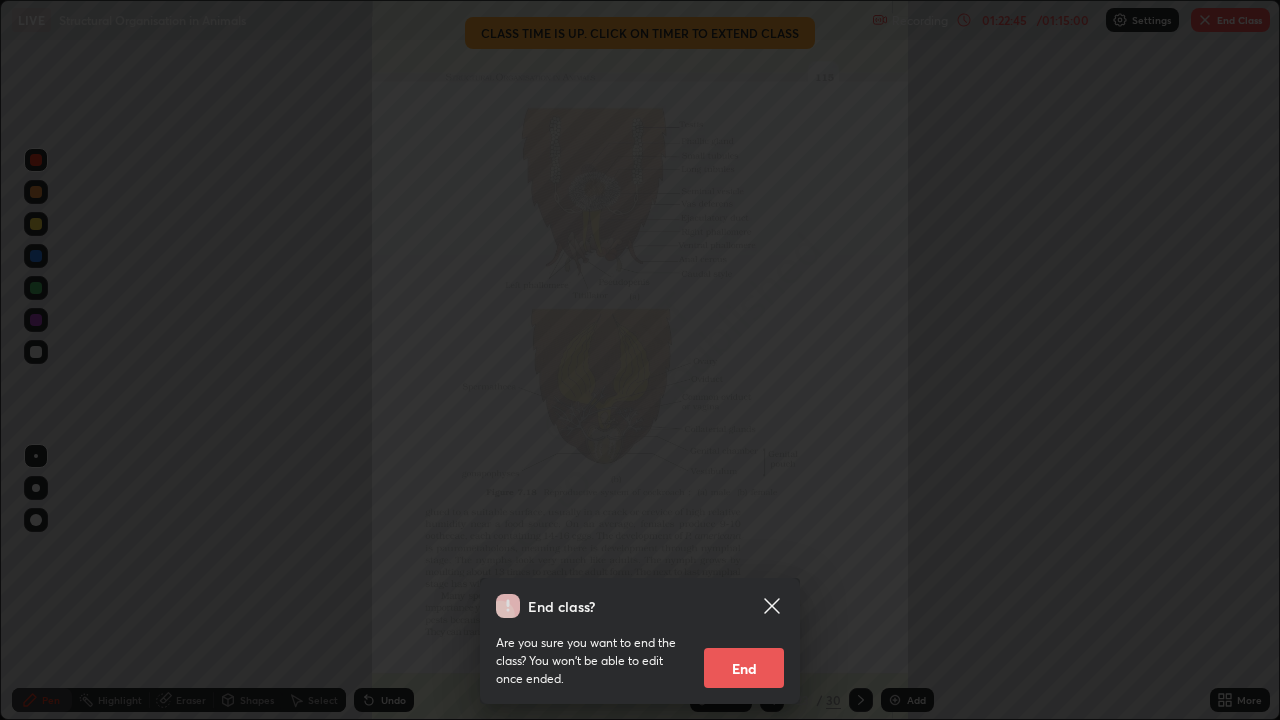 click on "End" at bounding box center [744, 668] 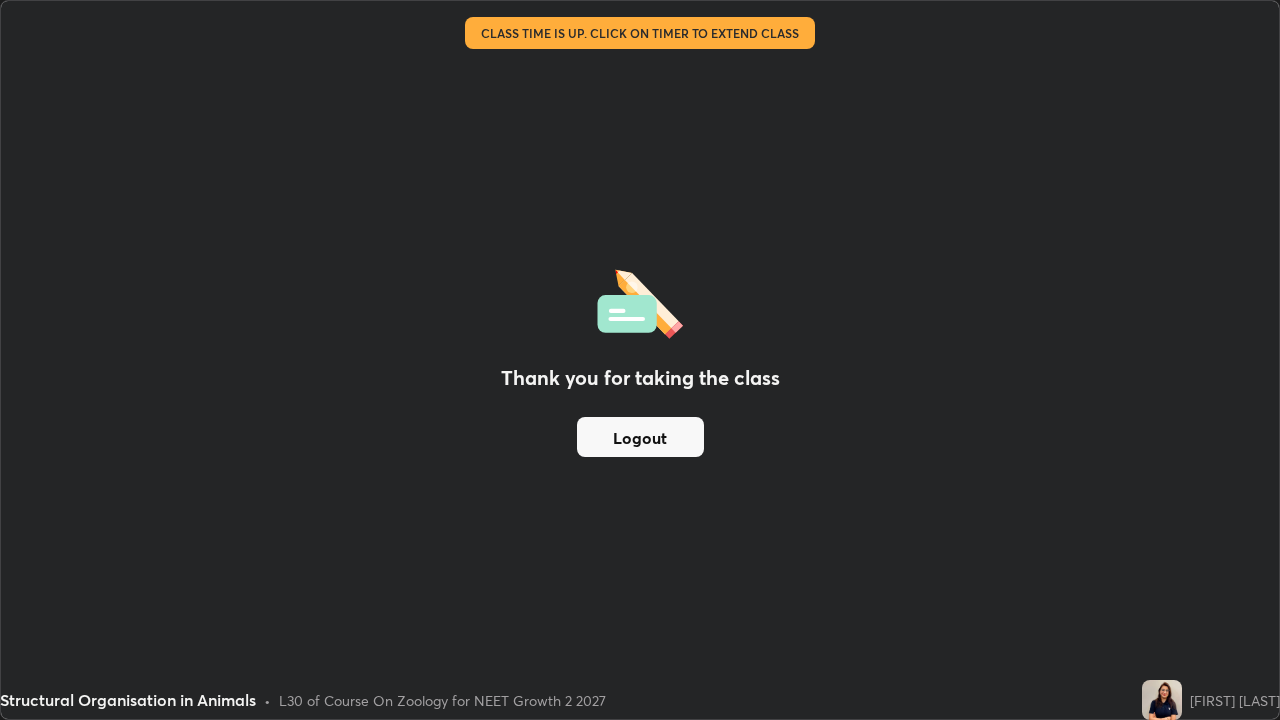 click on "Logout" at bounding box center [640, 437] 